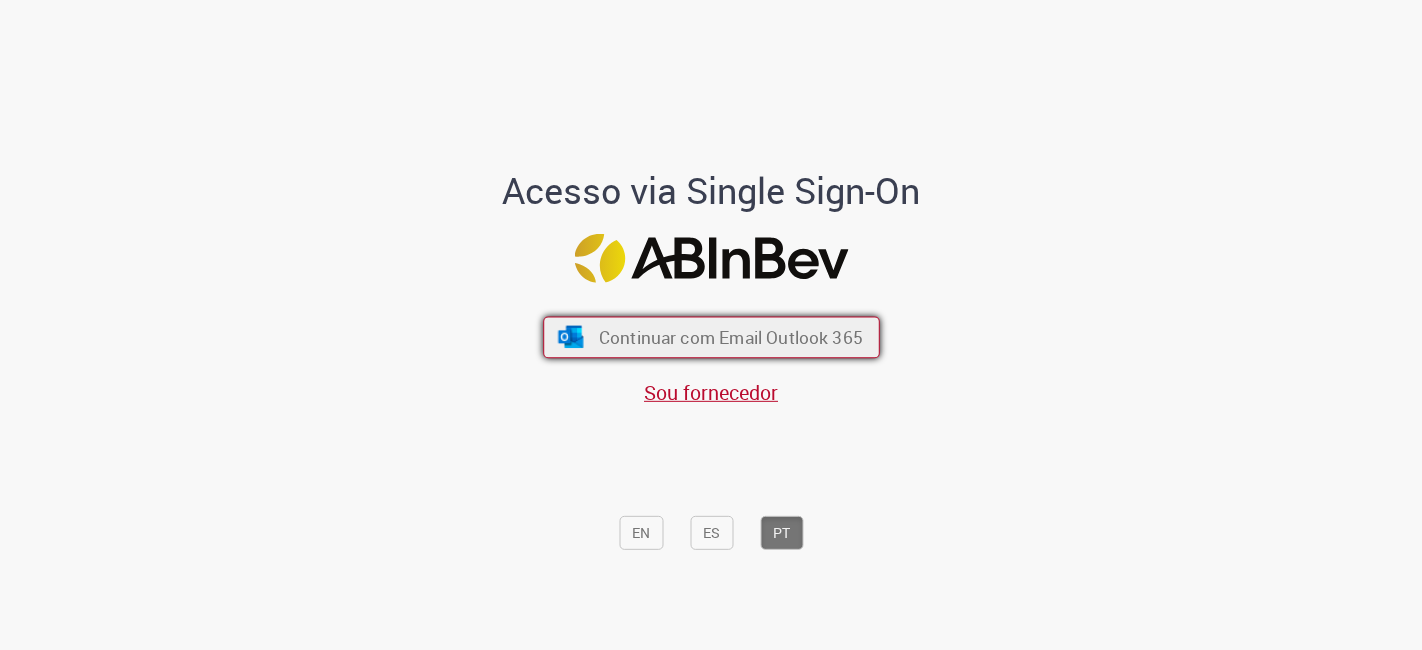scroll, scrollTop: 0, scrollLeft: 0, axis: both 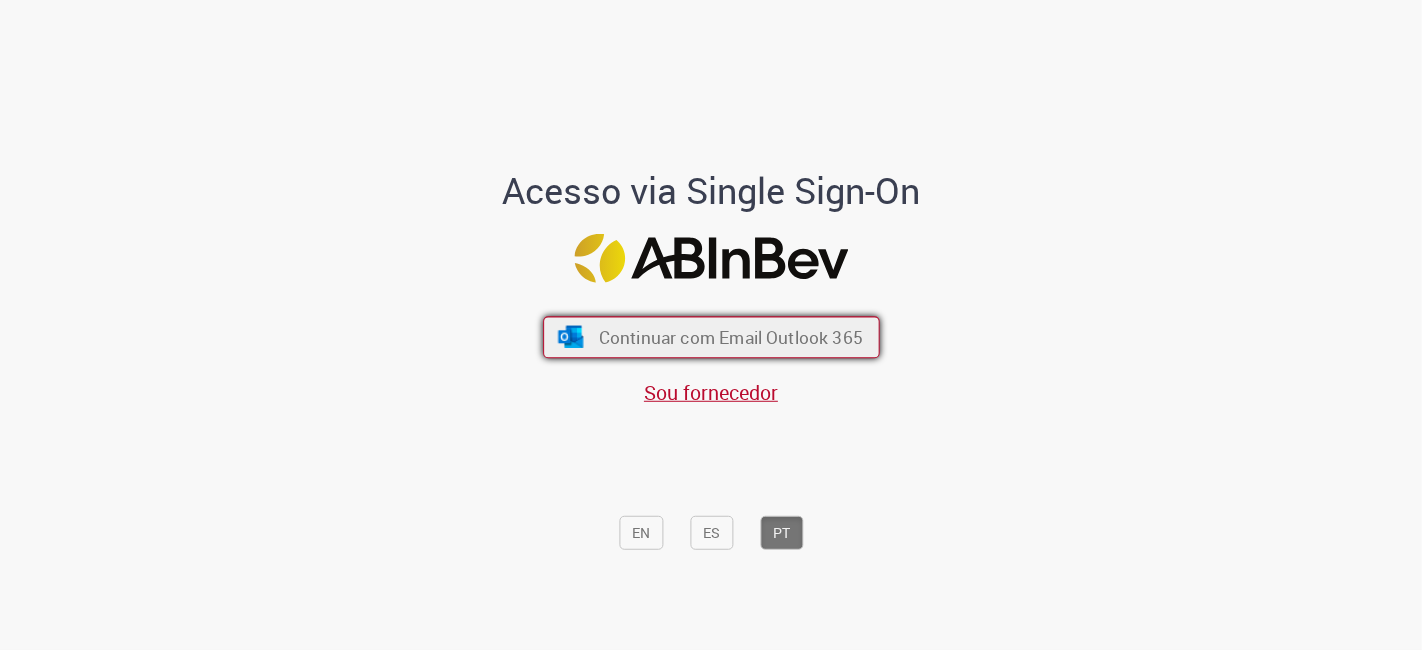 click on "Continuar com Email Outlook 365" at bounding box center [711, 338] 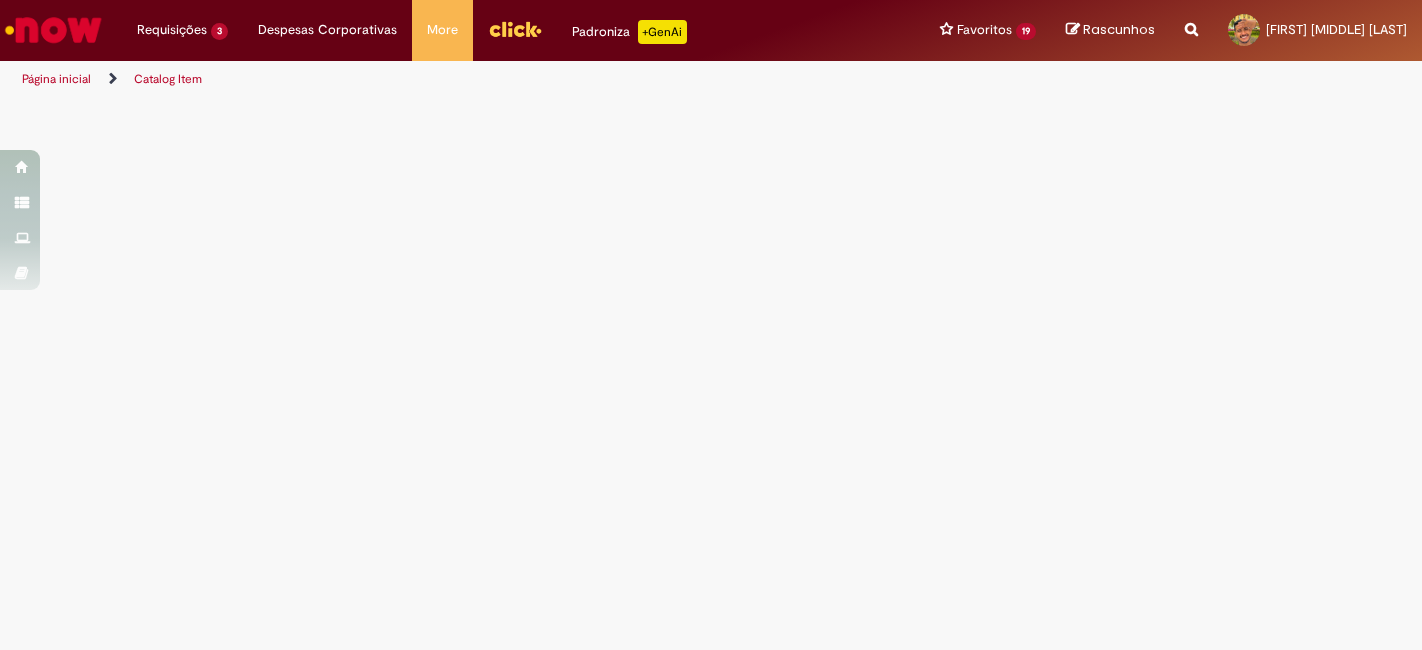 scroll, scrollTop: 0, scrollLeft: 0, axis: both 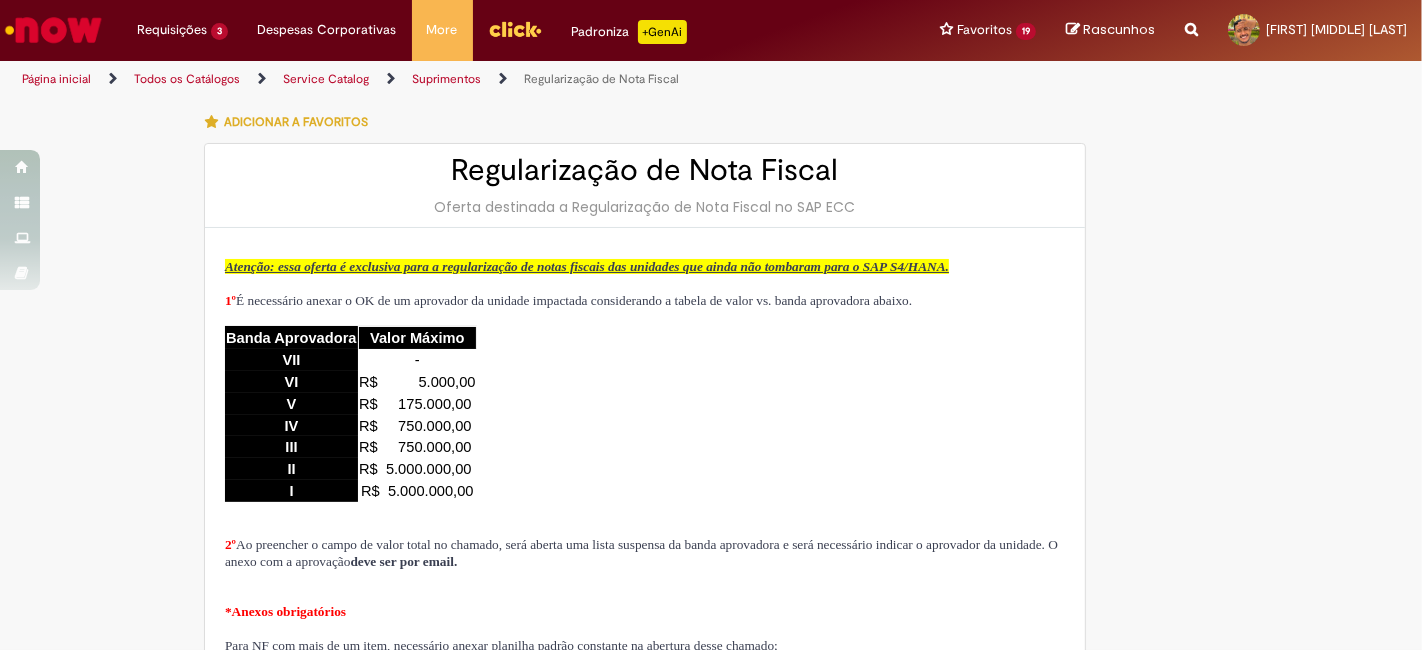click on "Reportar problema
Artigos
Não encontrou base de conhecimento
Catálogo
Não foram encontradas ofertas
Comunidade
Nenhum resultado encontrado na comunidade" at bounding box center [1191, 30] 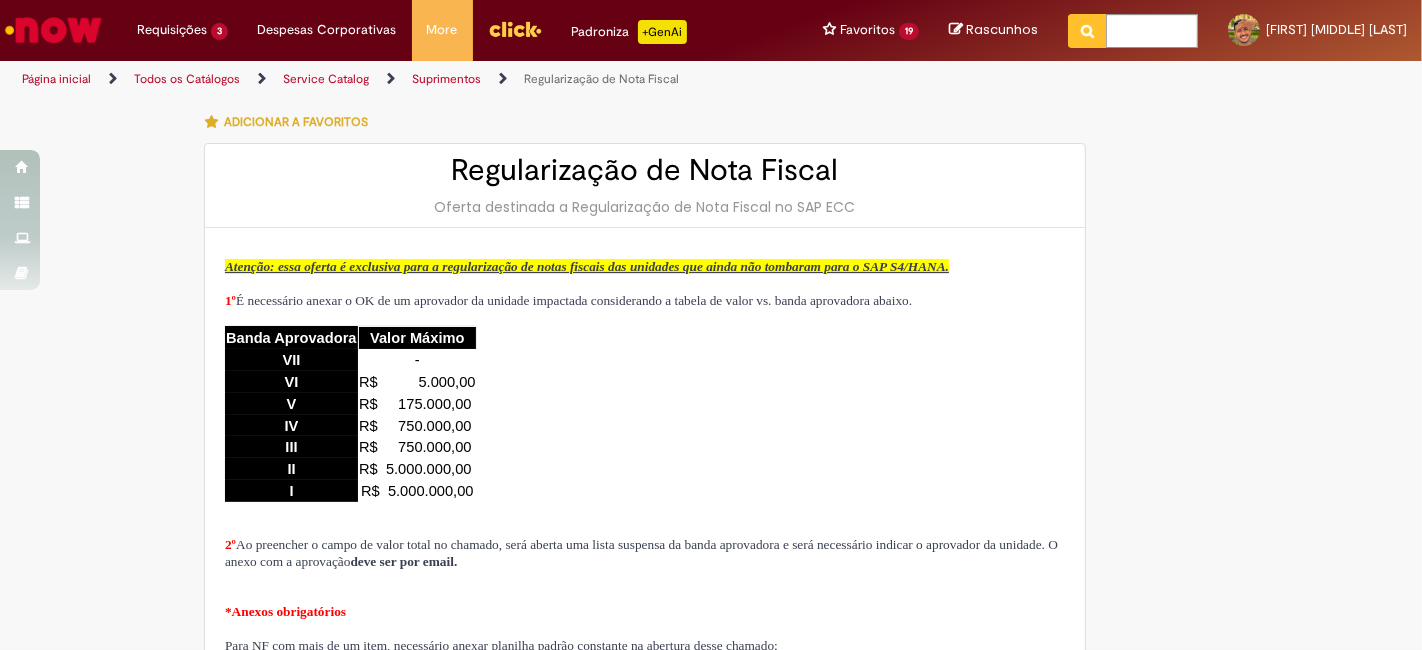 type on "**********" 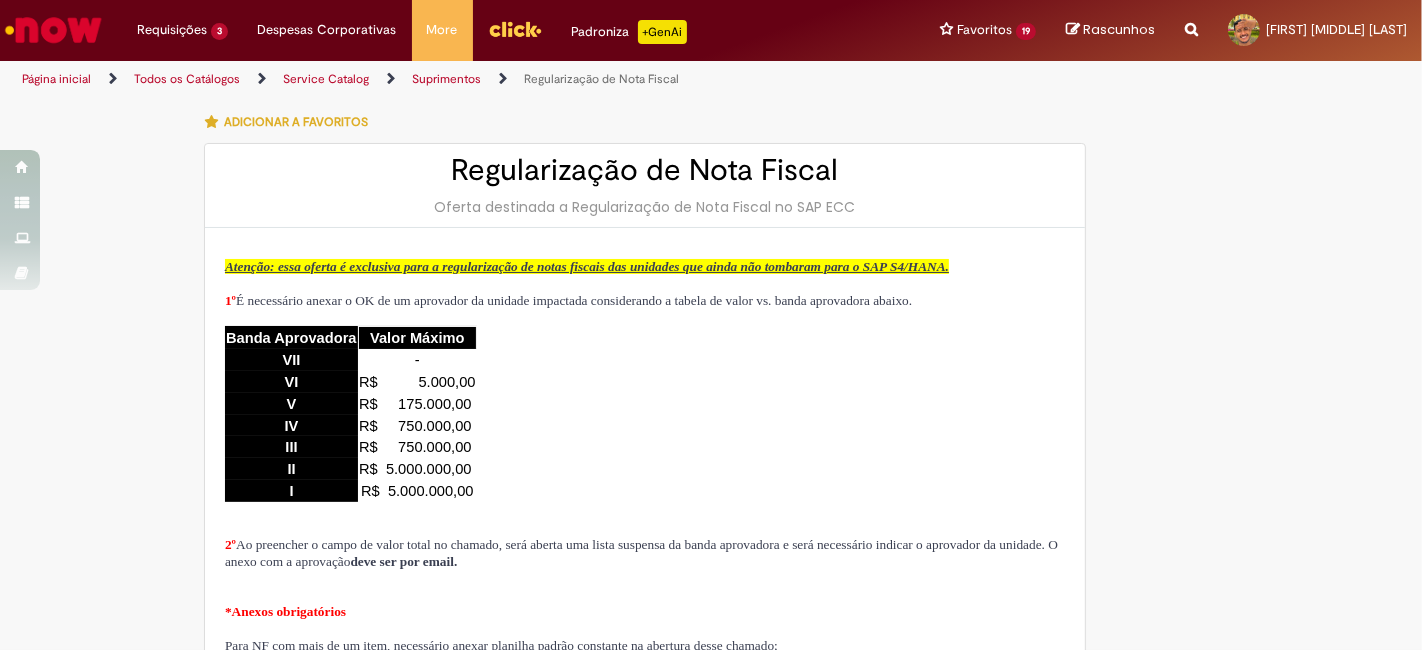 click on "Rascunhos
Sua Lista de rascunhos está vazia
Após adicionar itens à Lista de rascunhos, será possível visualizá-los aqui.
Exibir Lista de Rascunhos
Rascunhos" at bounding box center (1110, 30) 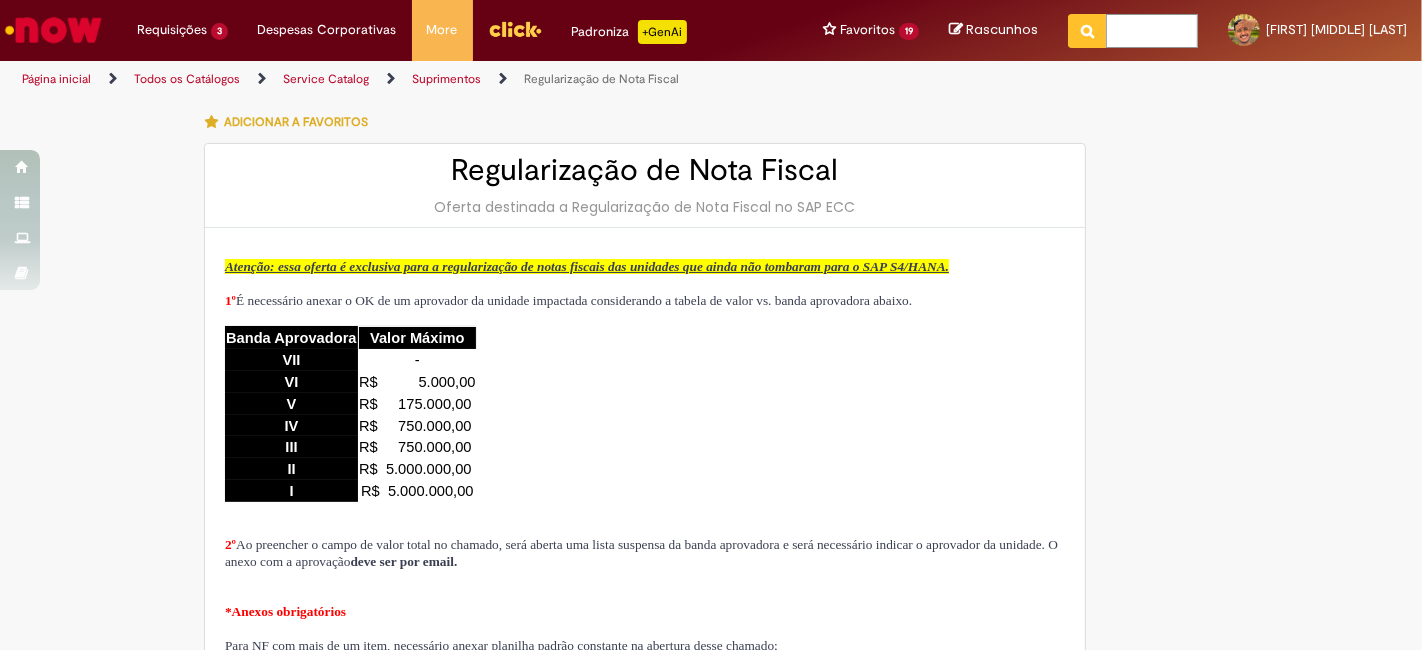 click at bounding box center (1152, 31) 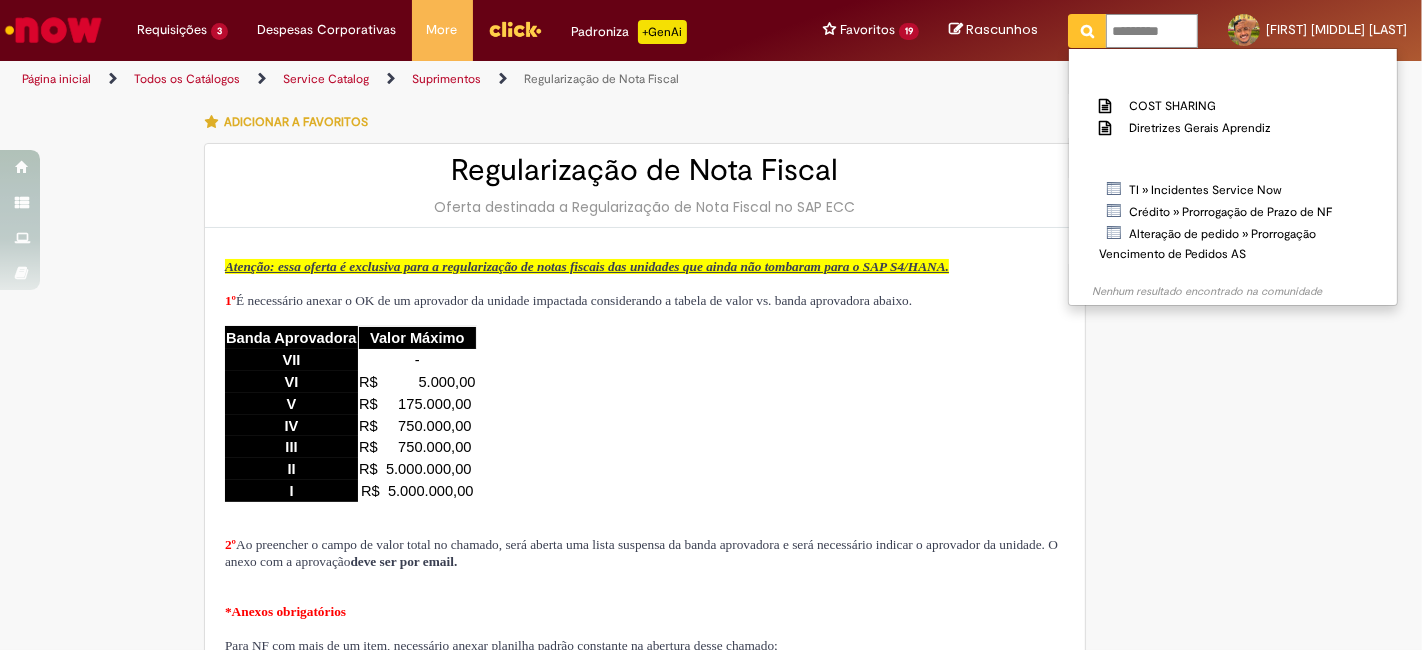 type on "********" 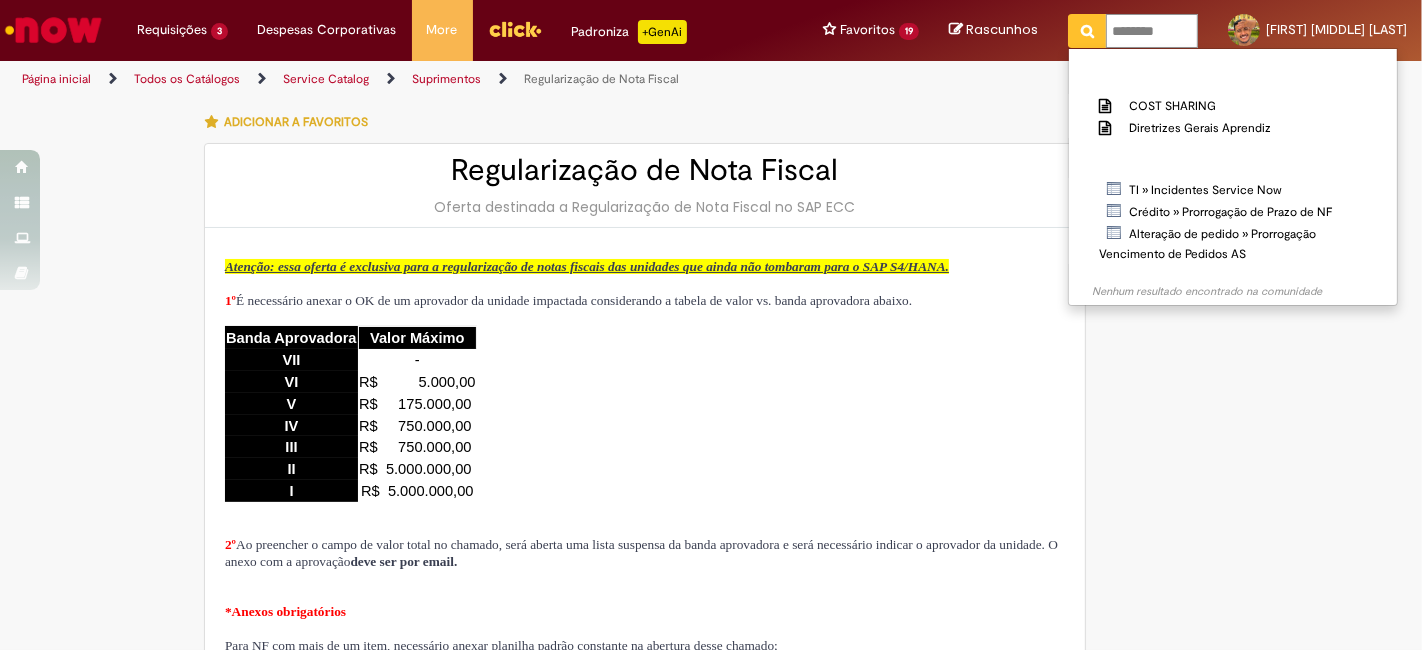 click at bounding box center (1087, 31) 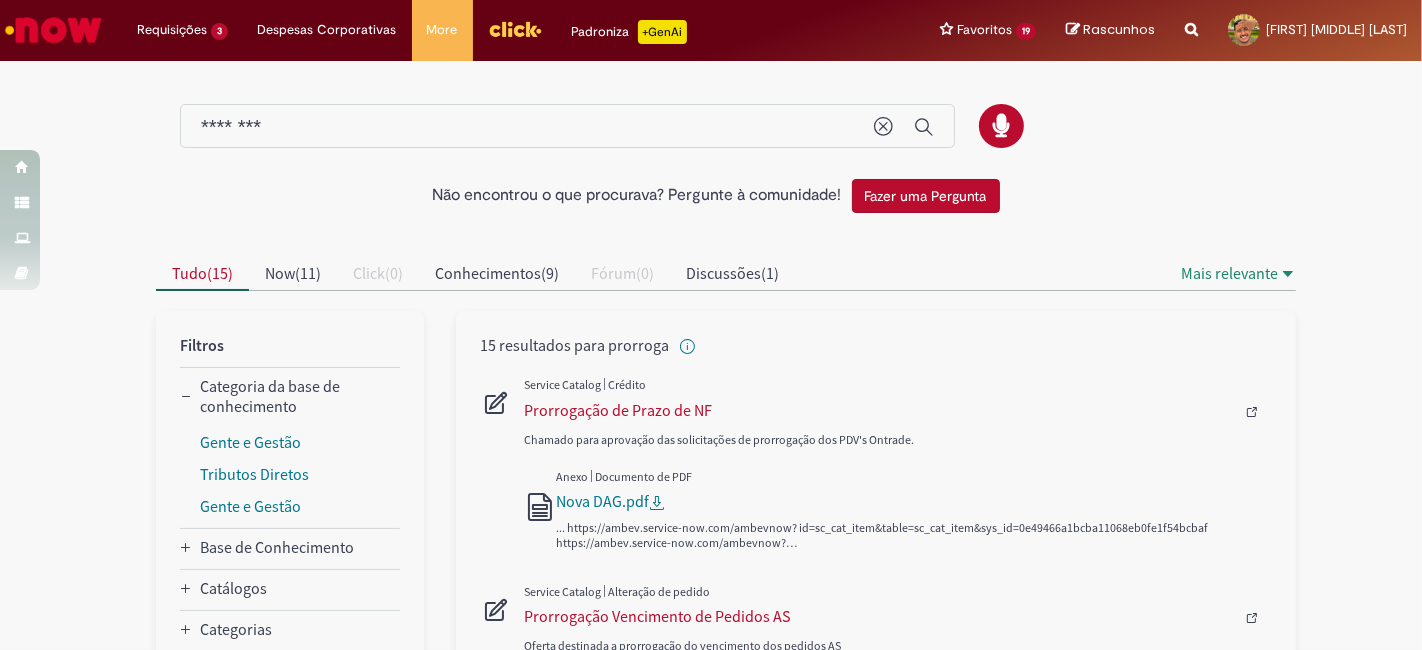 scroll, scrollTop: 296, scrollLeft: 0, axis: vertical 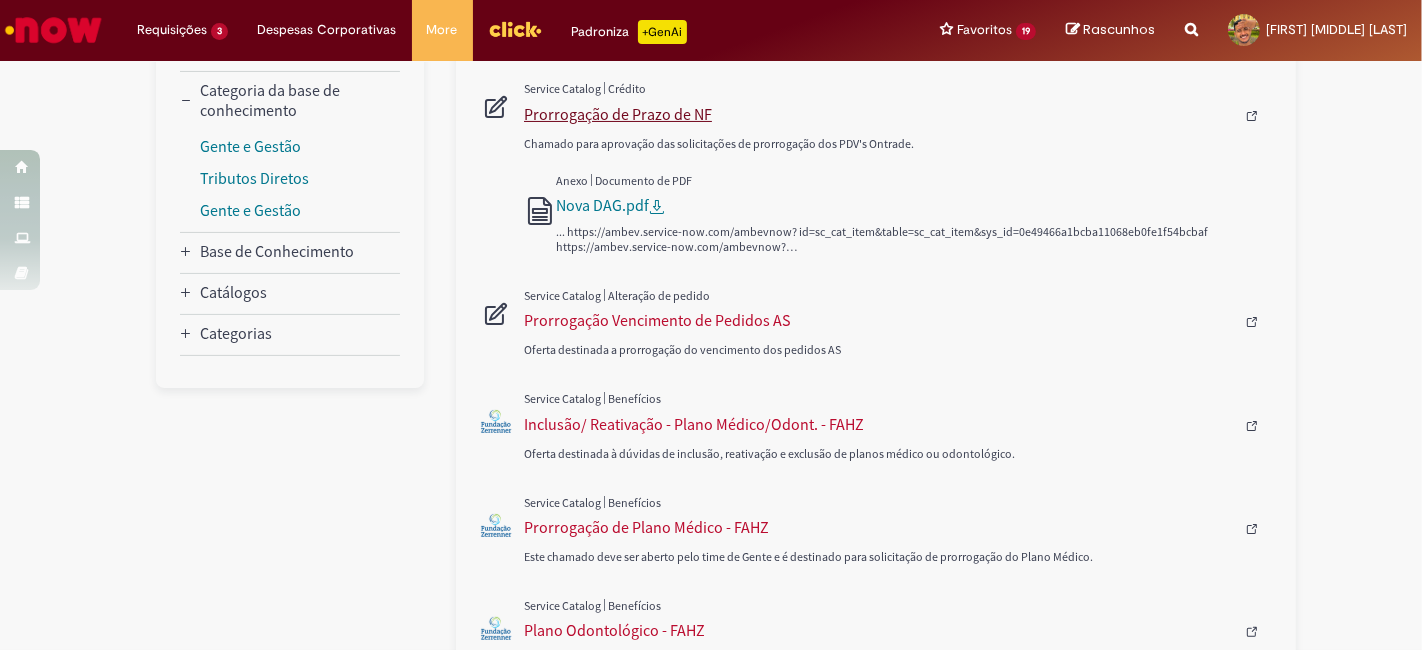 click on "Prorrogação de Prazo de NF" at bounding box center (879, 114) 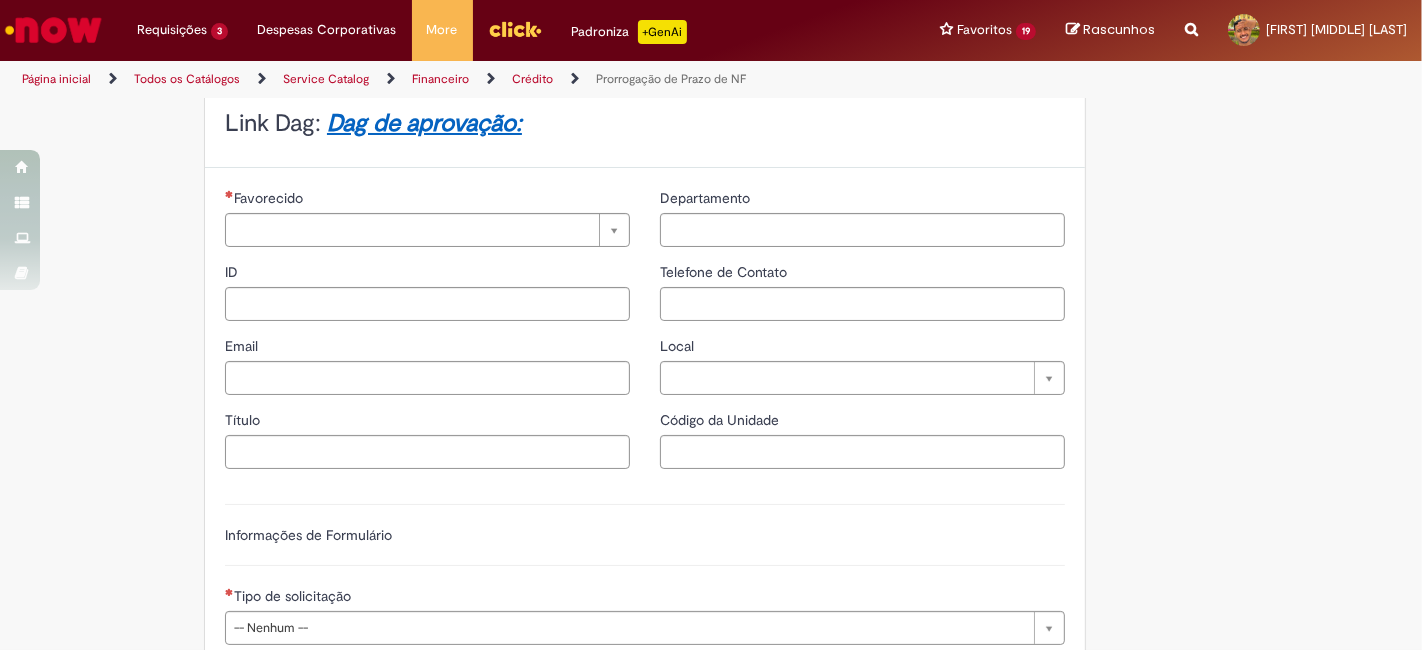 type on "********" 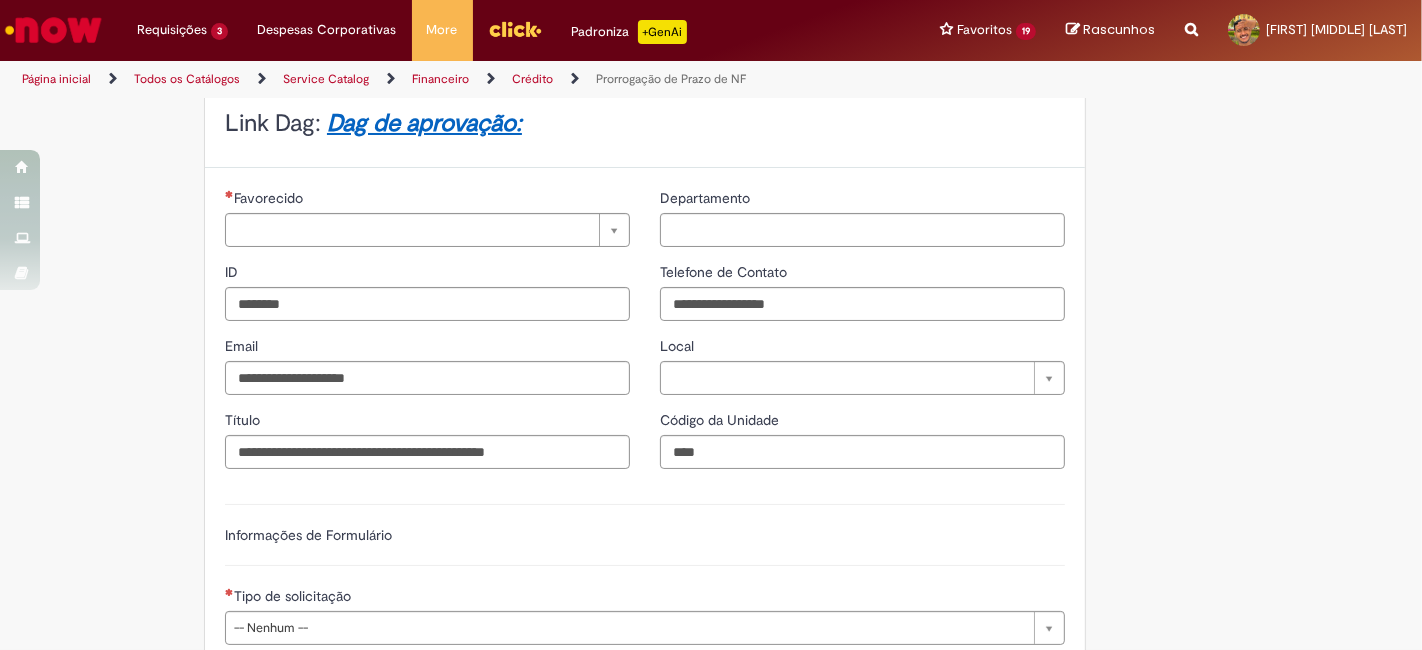 scroll, scrollTop: 0, scrollLeft: 0, axis: both 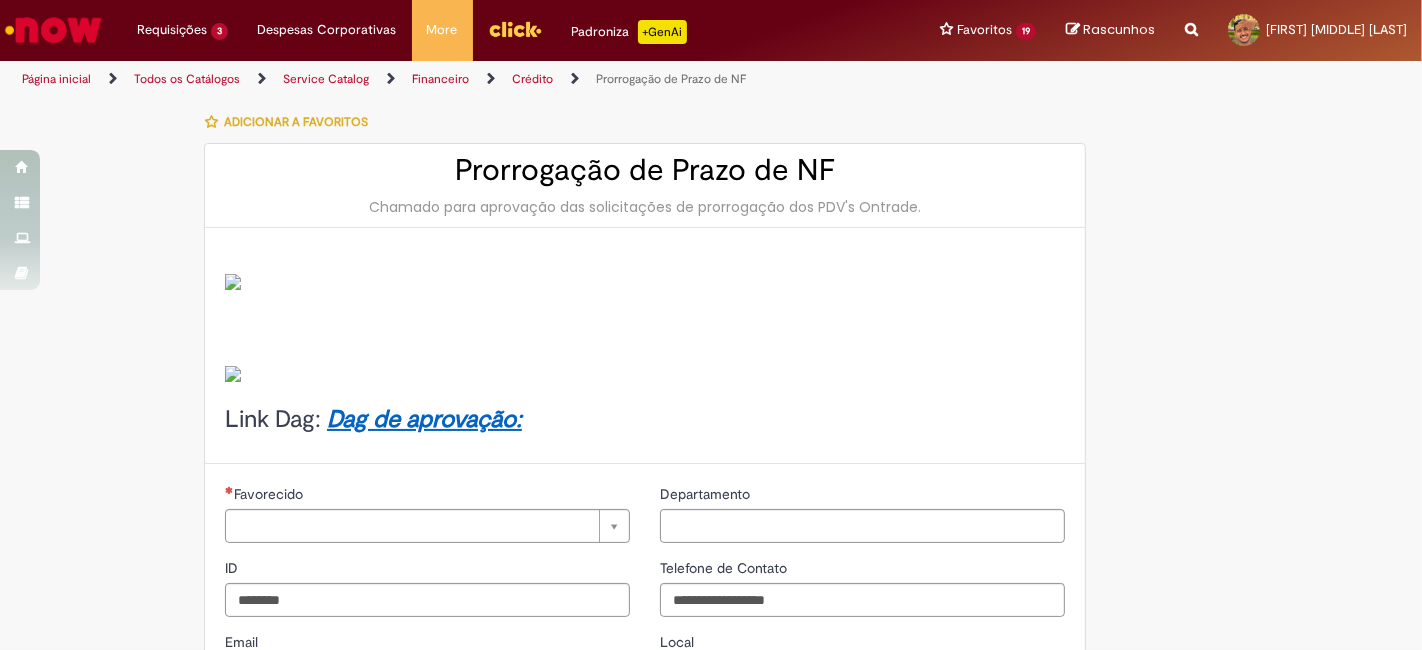 type on "**********" 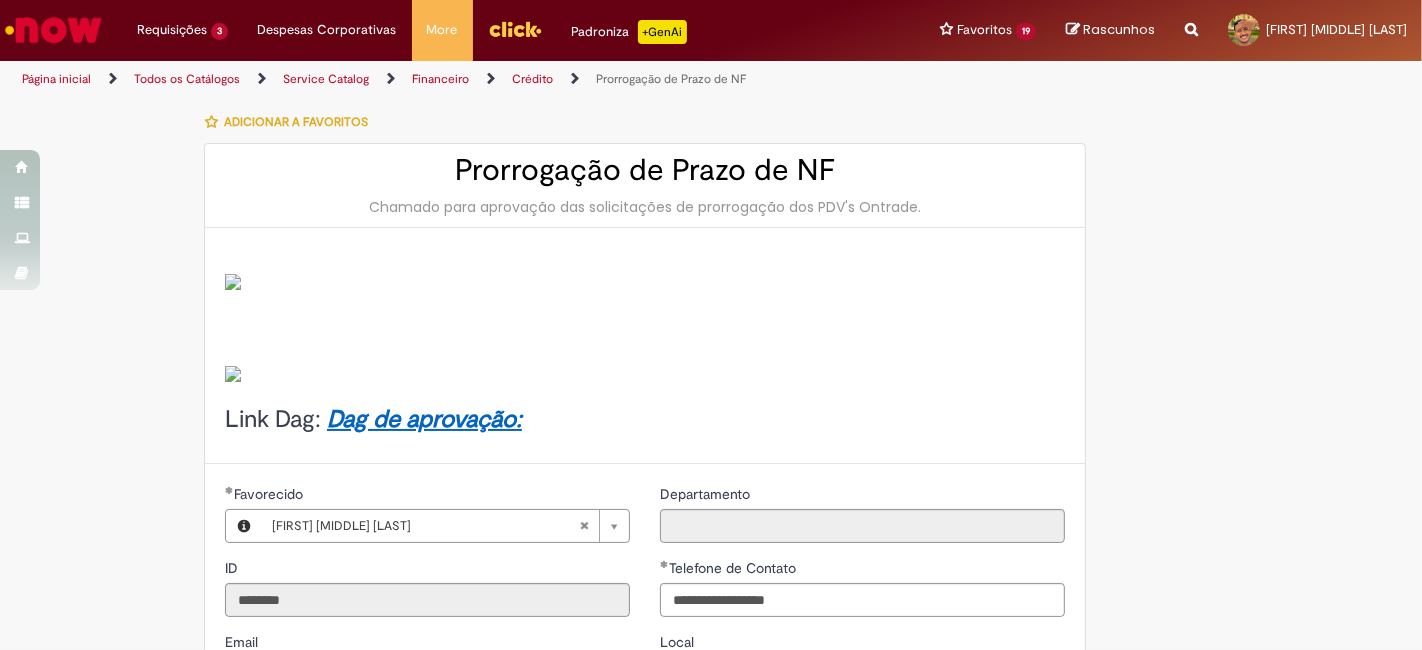 type on "**********" 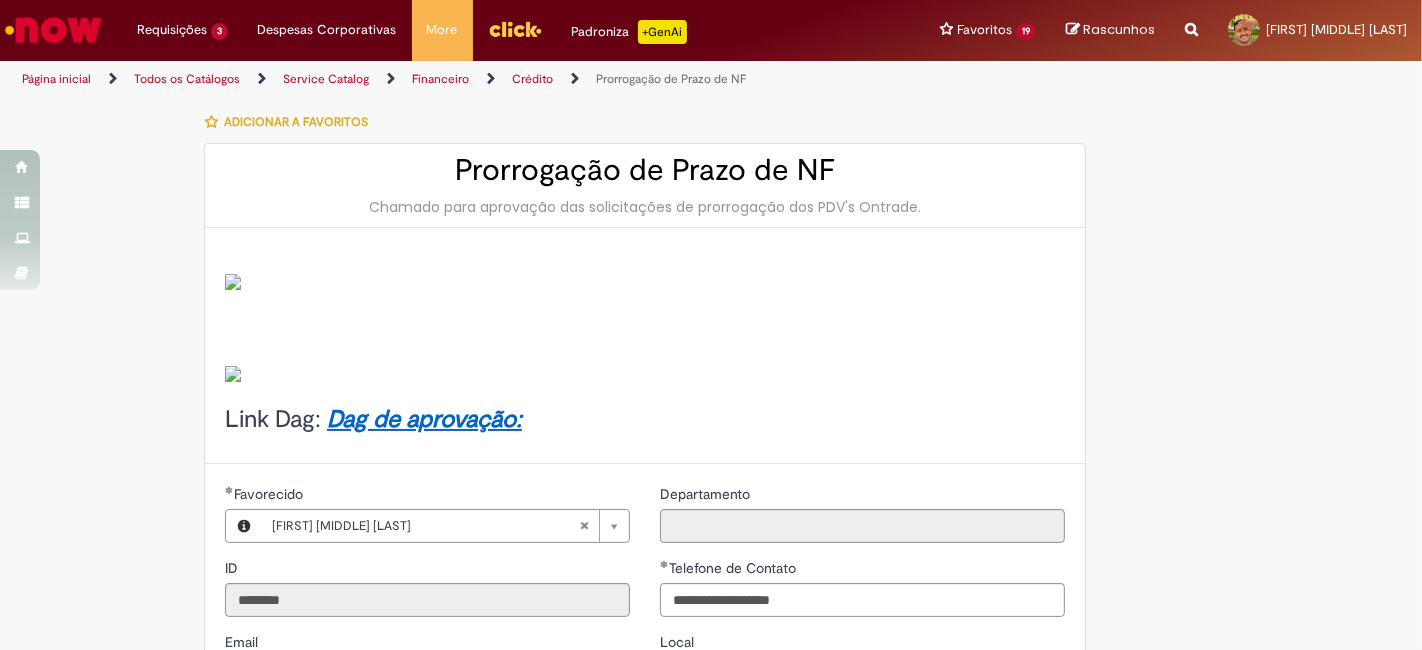 scroll, scrollTop: 592, scrollLeft: 0, axis: vertical 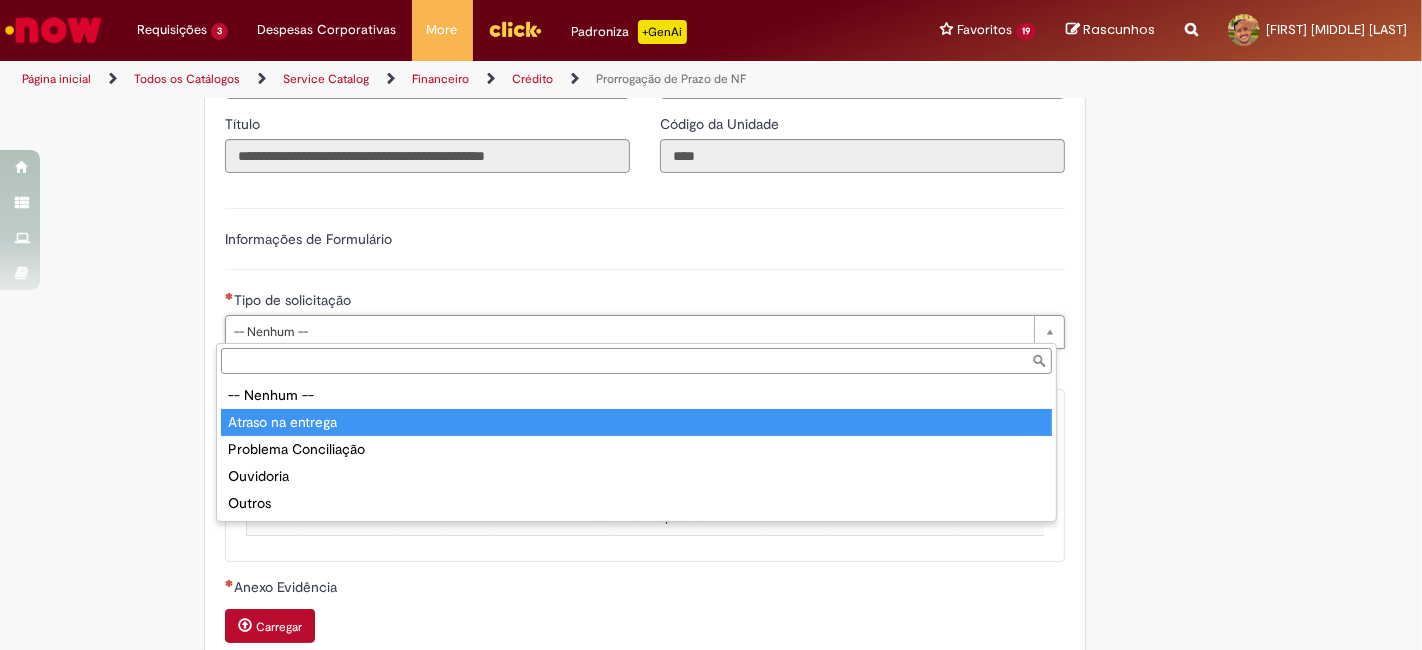 type on "**********" 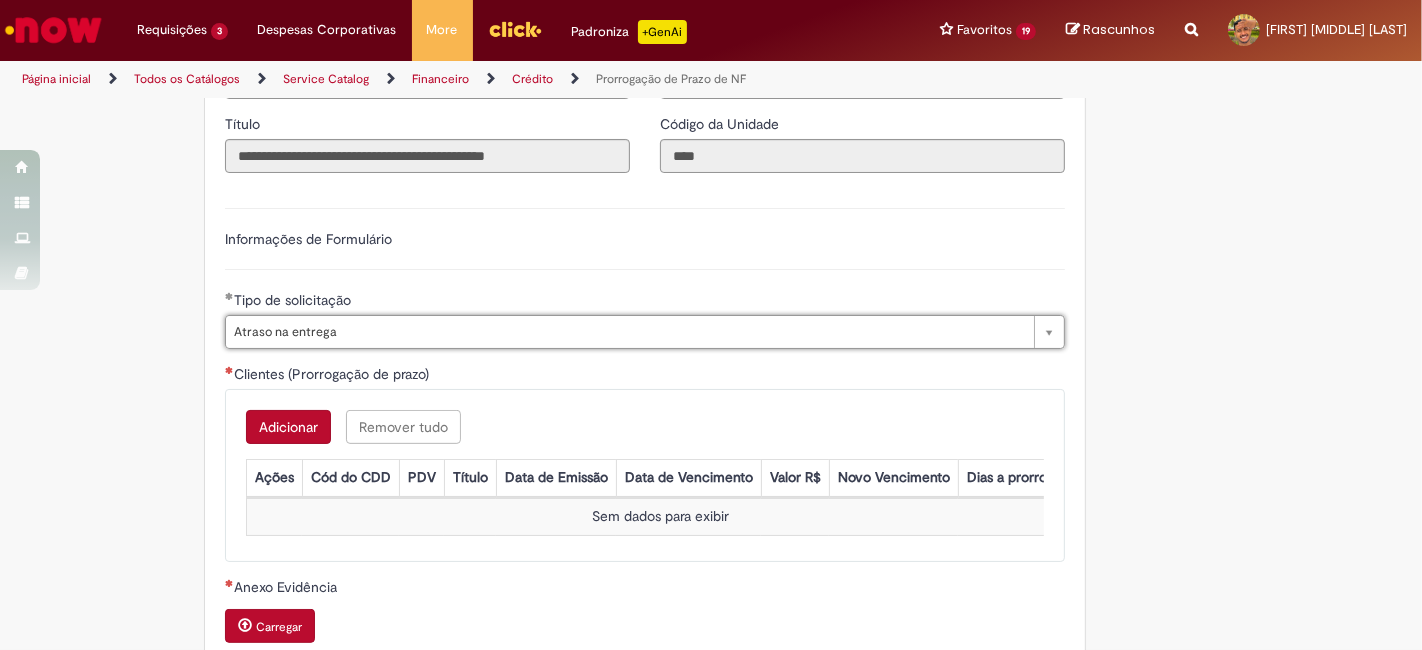 click on "Adicionar Remover tudo" at bounding box center [645, 427] 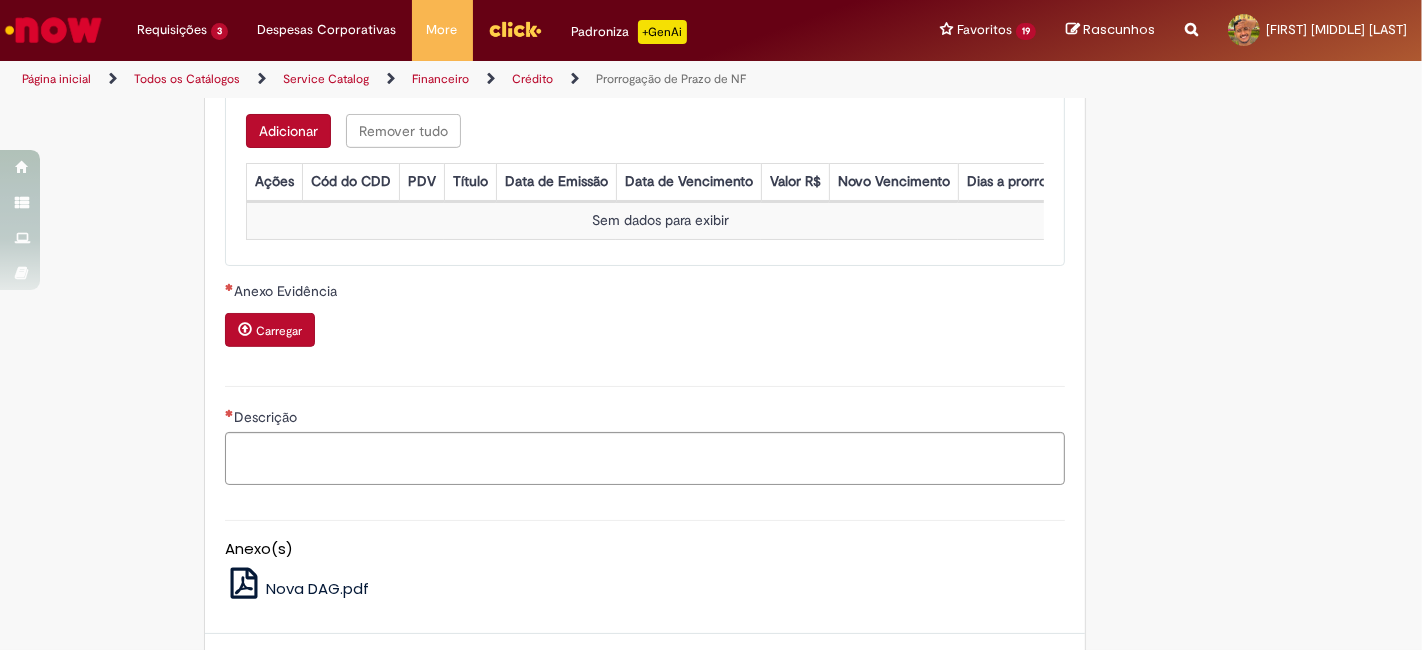 scroll, scrollTop: 592, scrollLeft: 0, axis: vertical 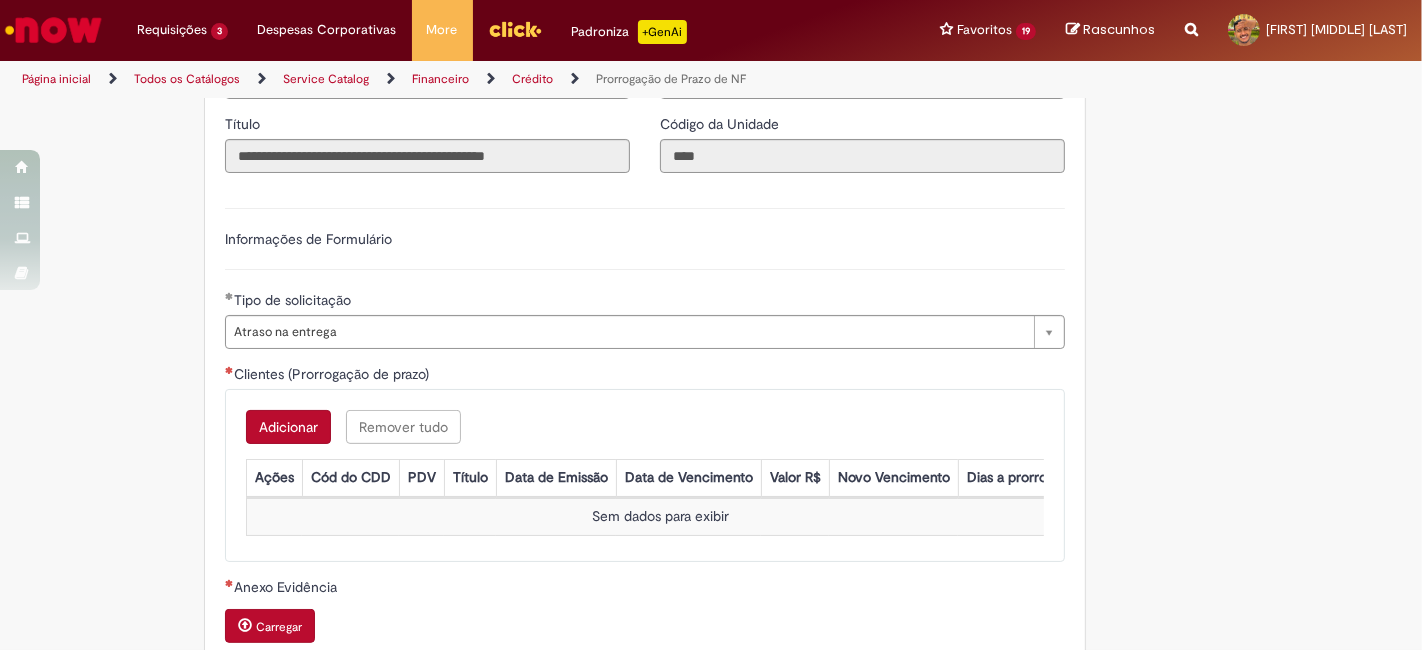 click on "Adicionar" at bounding box center (288, 427) 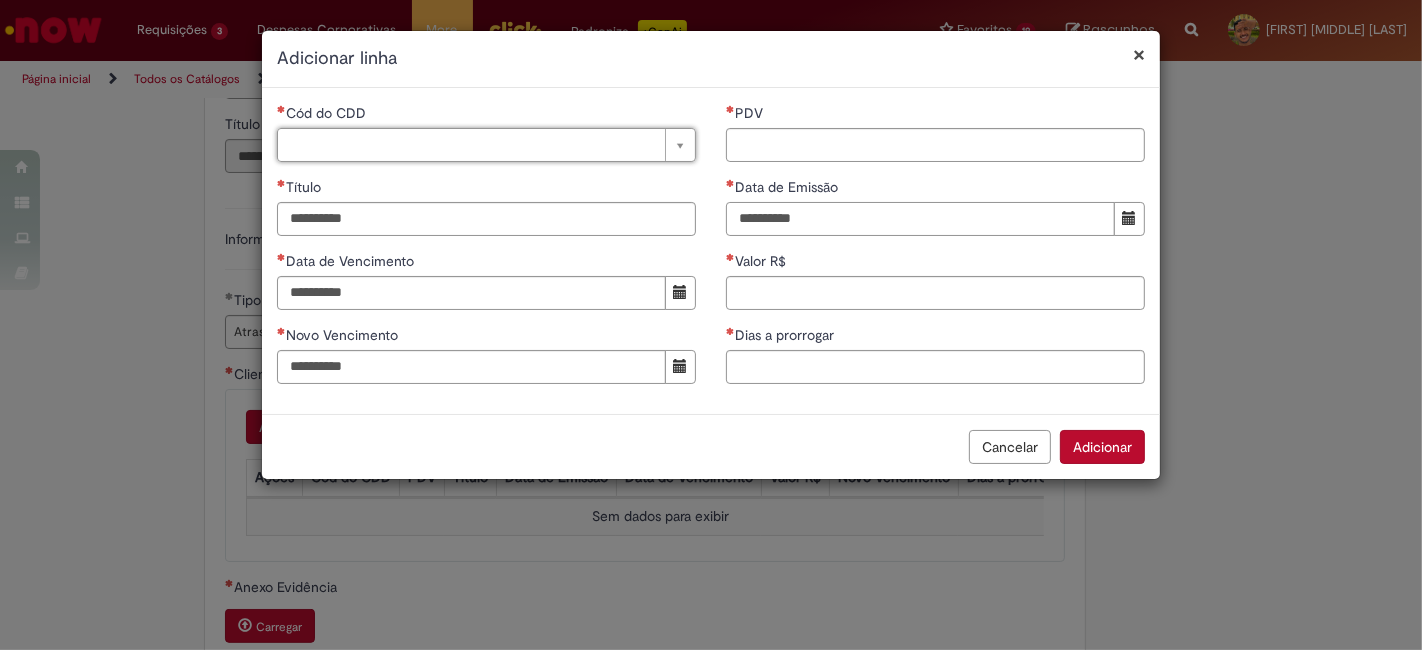 click on "Data de Emissão" at bounding box center (920, 219) 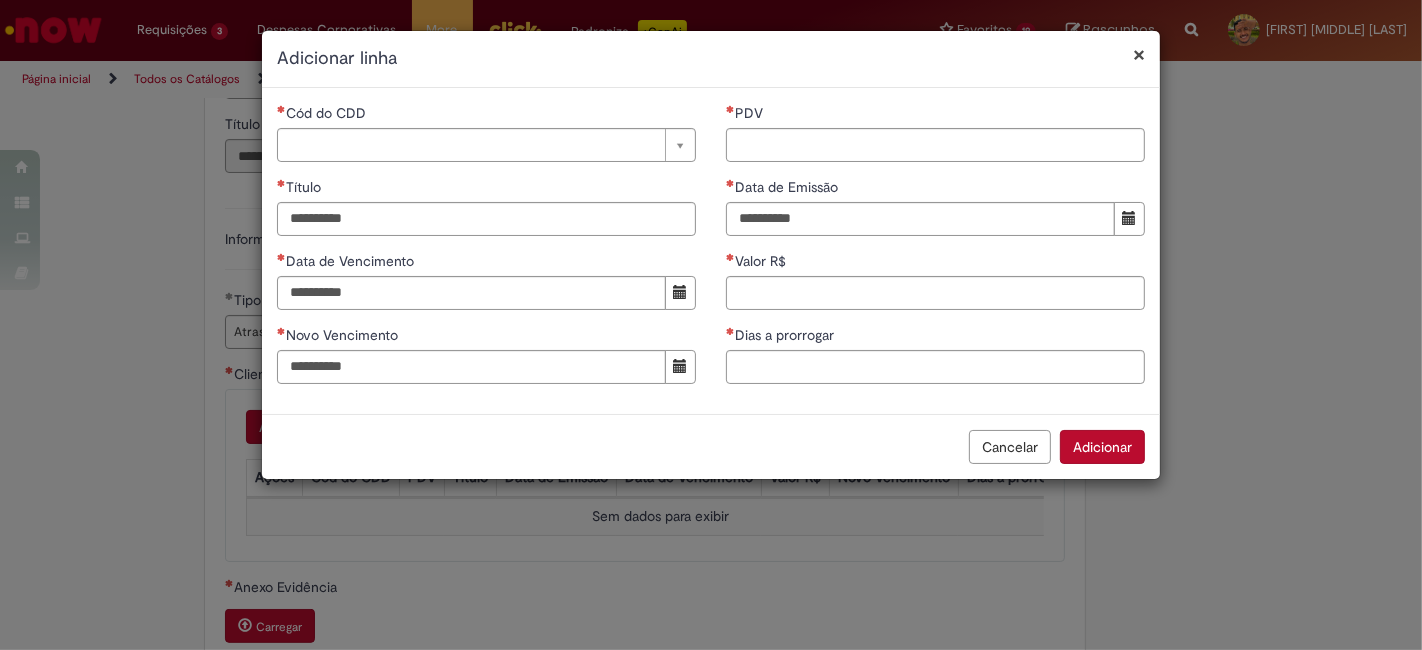 click on "PDV Data de Emissão Valor R$ Dias a prorrogar" at bounding box center (935, 251) 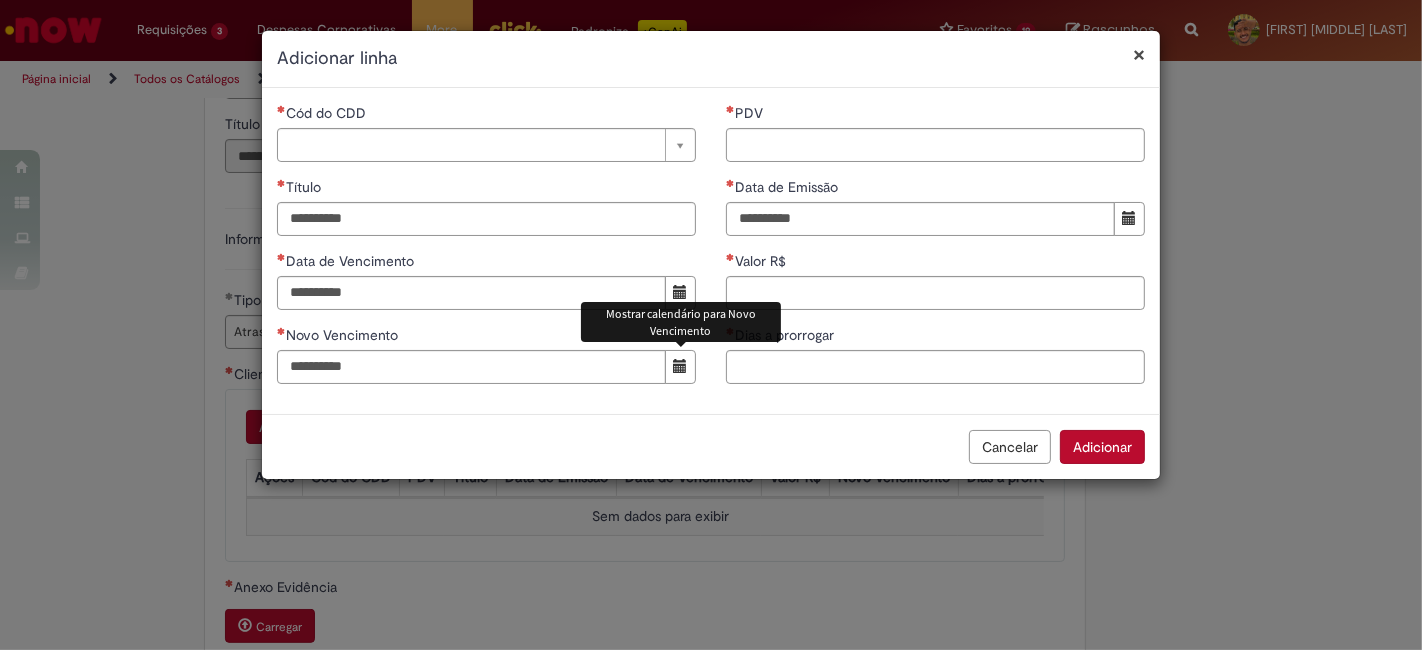 click at bounding box center (680, 367) 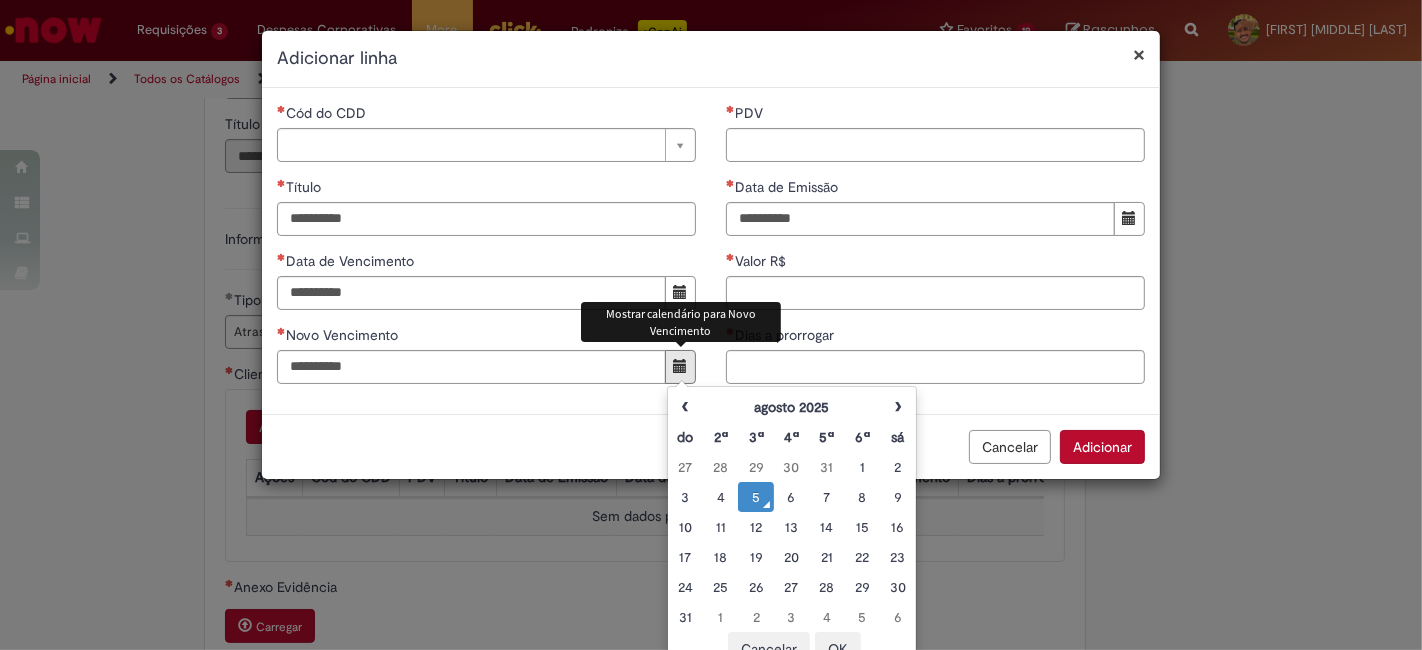 click on "Cancelar   Adicionar" at bounding box center [711, 446] 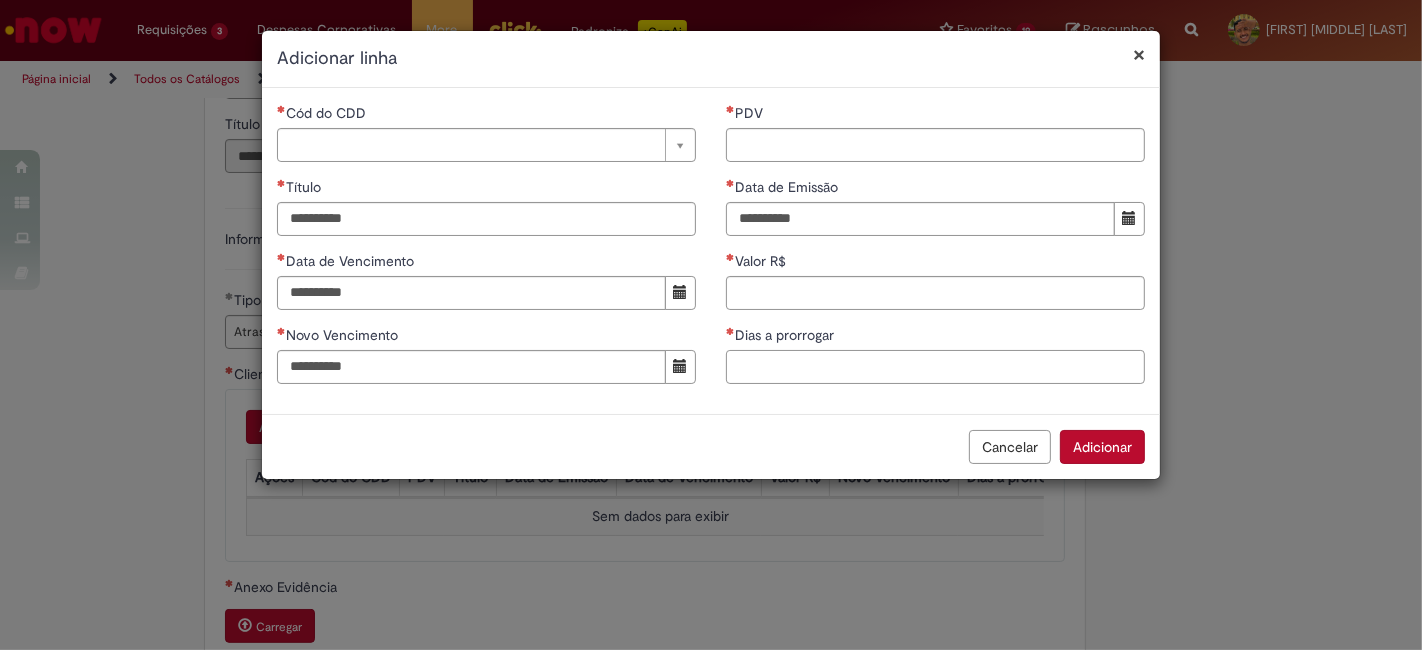 click on "Dias a prorrogar" at bounding box center (935, 367) 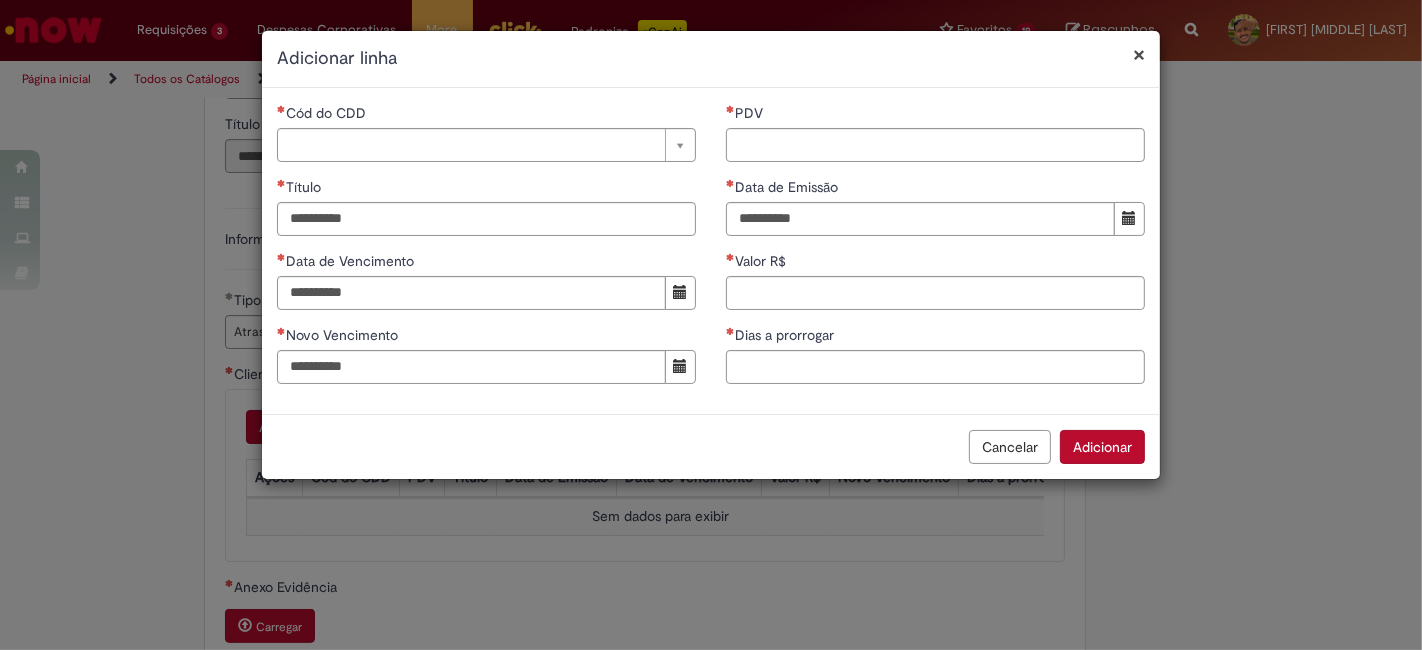 click on "Cancelar" at bounding box center (1010, 447) 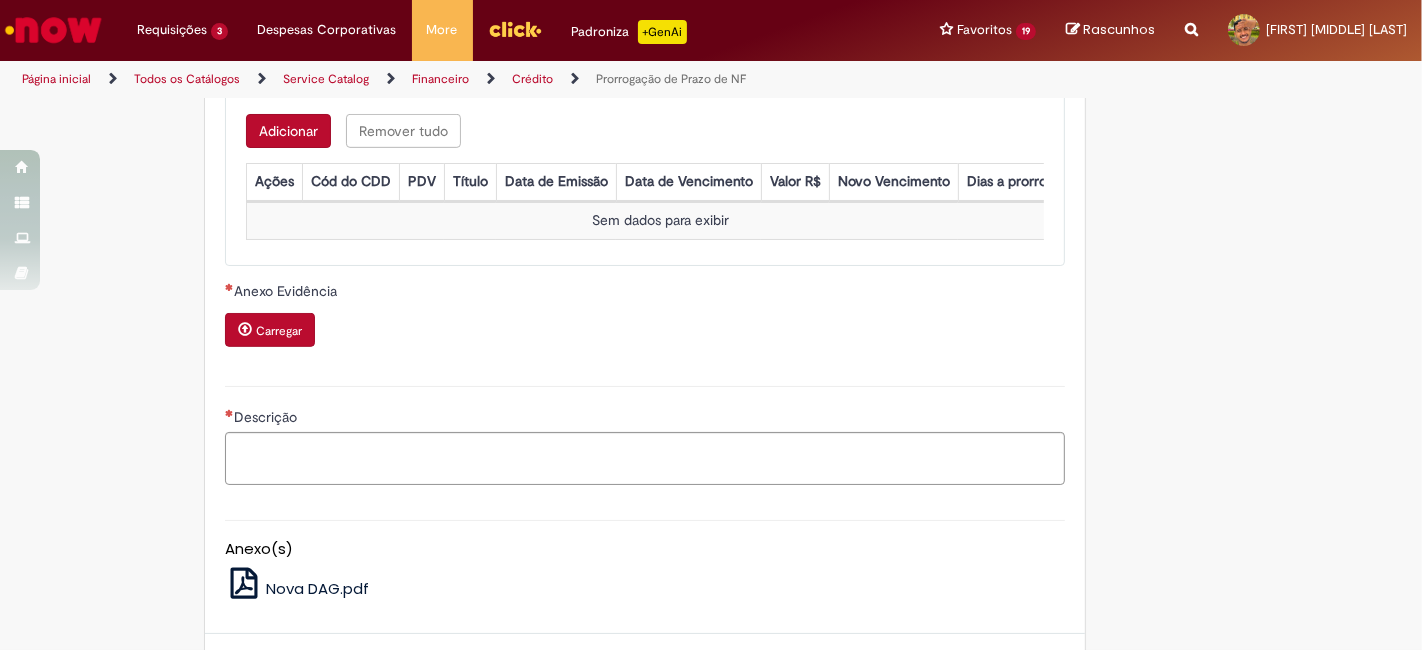 scroll, scrollTop: 888, scrollLeft: 0, axis: vertical 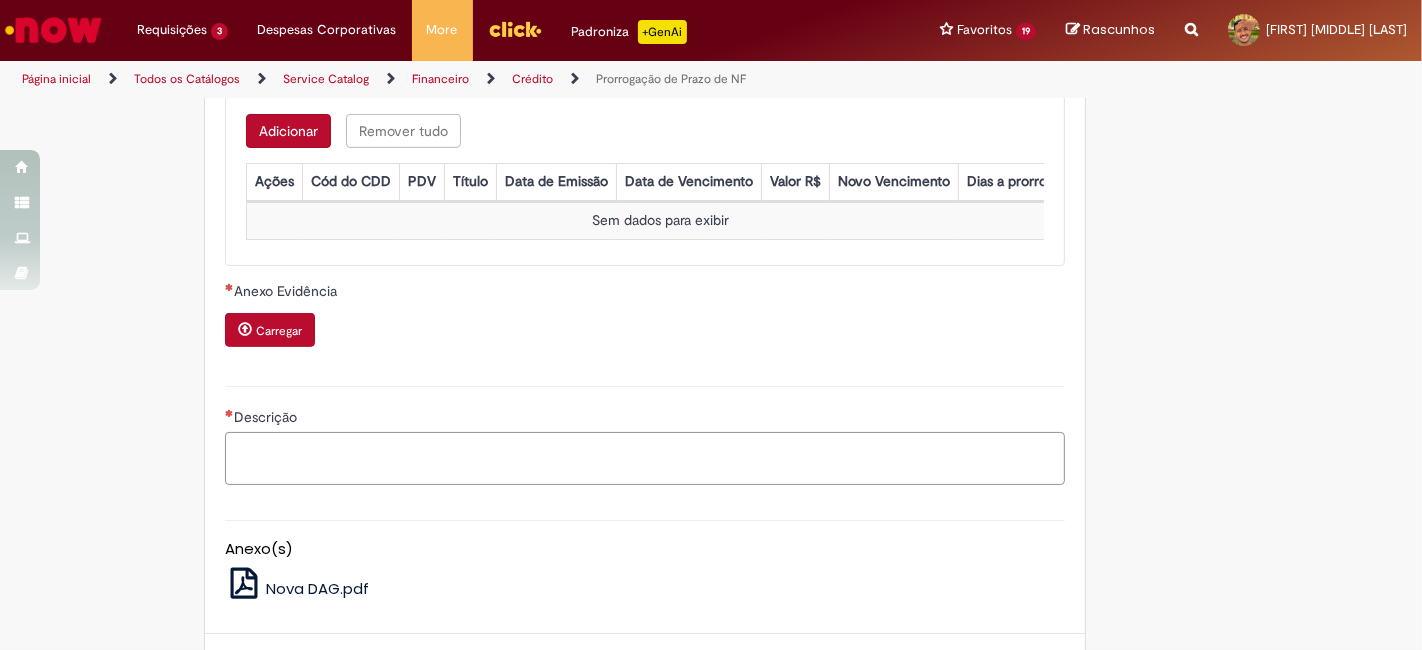 click on "Descrição" at bounding box center (645, 458) 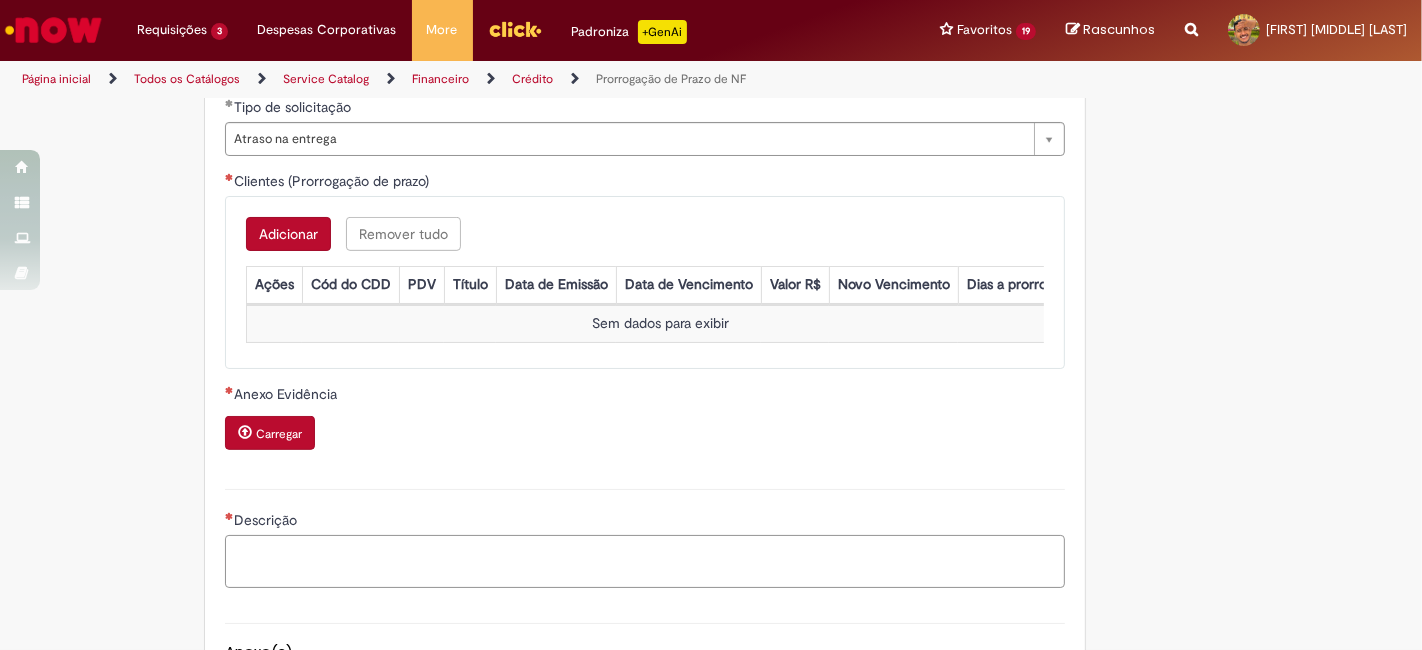 scroll, scrollTop: 771, scrollLeft: 0, axis: vertical 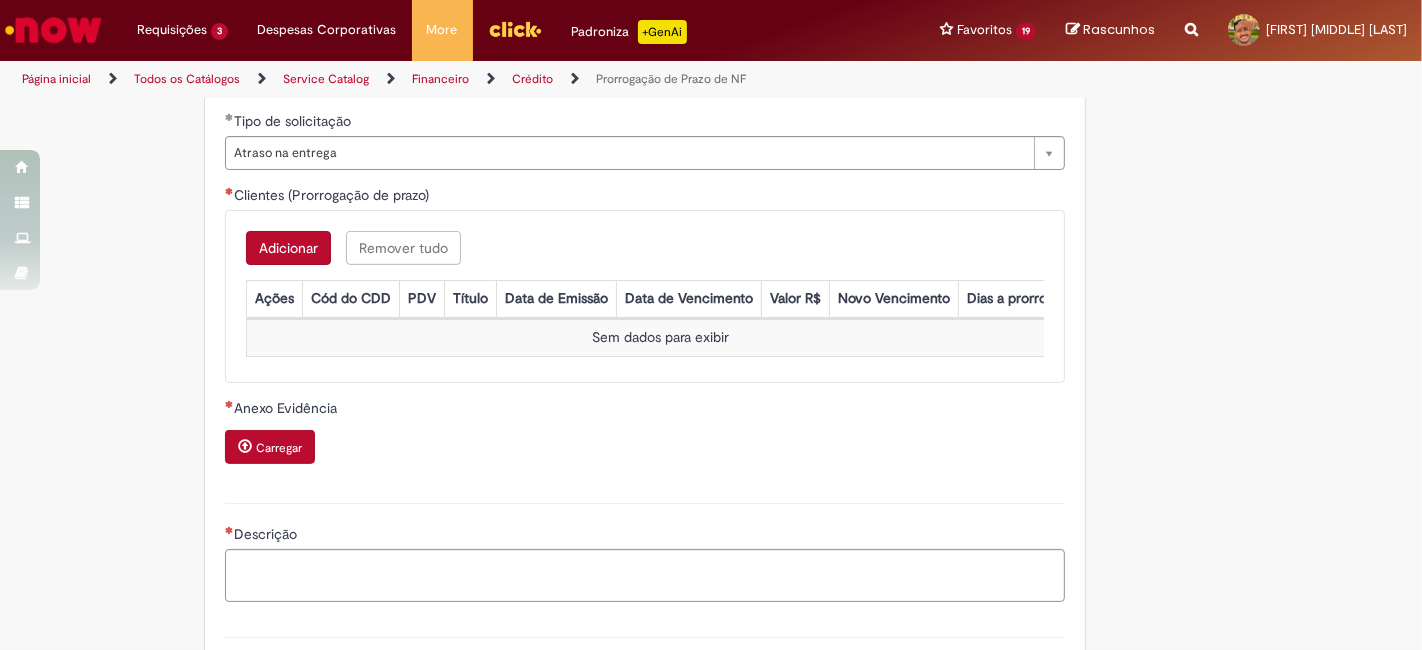 click on "Adicionar" at bounding box center (288, 248) 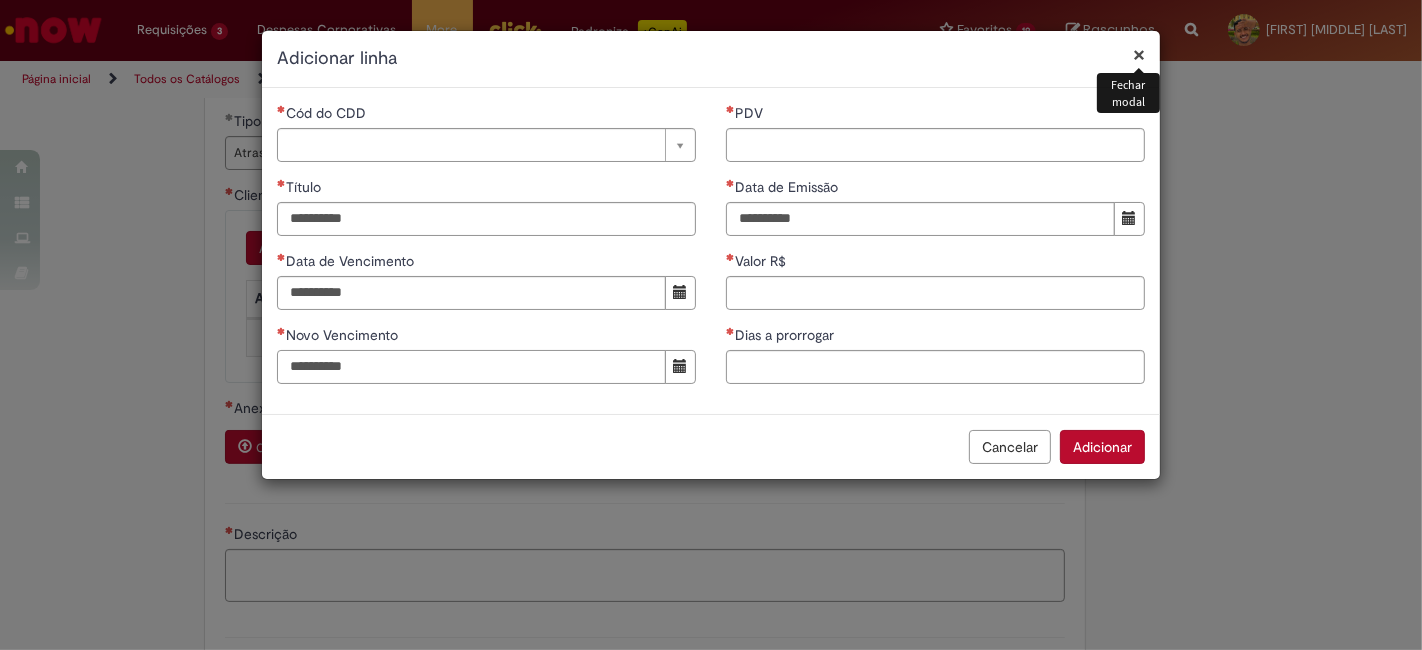 click on "Novo Vencimento" at bounding box center [471, 367] 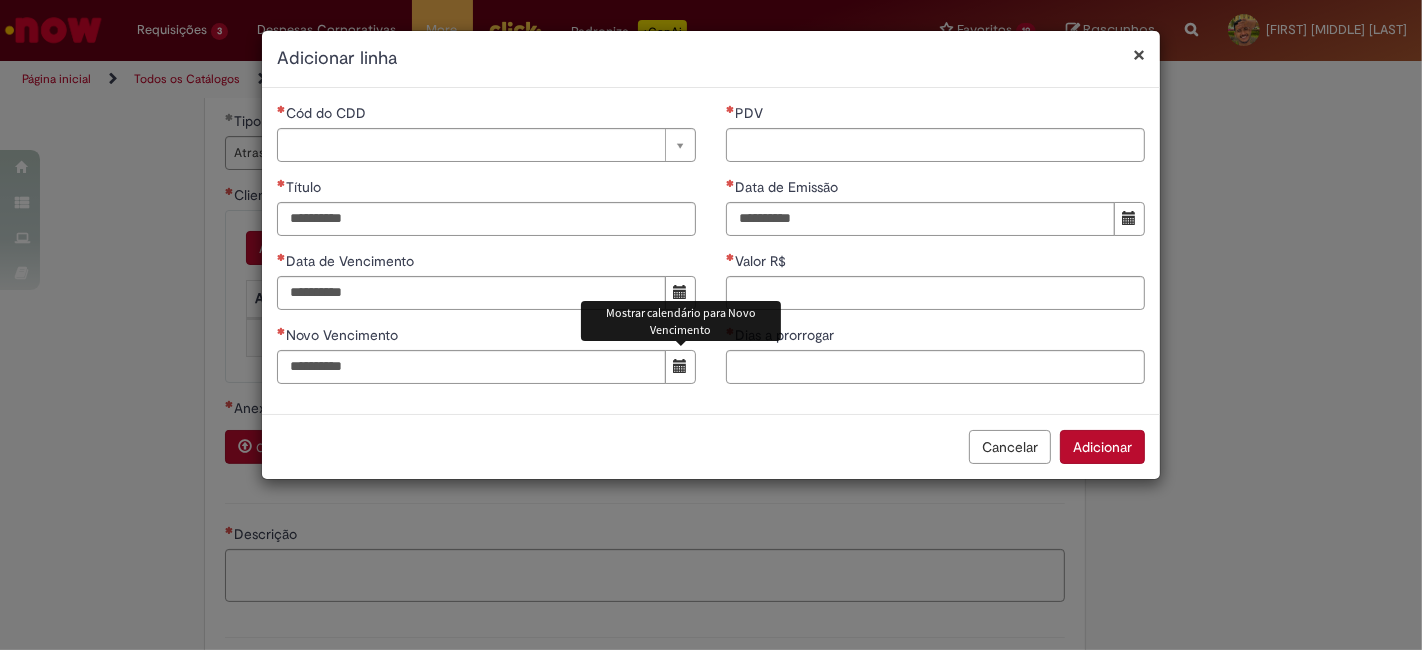 click at bounding box center [681, 366] 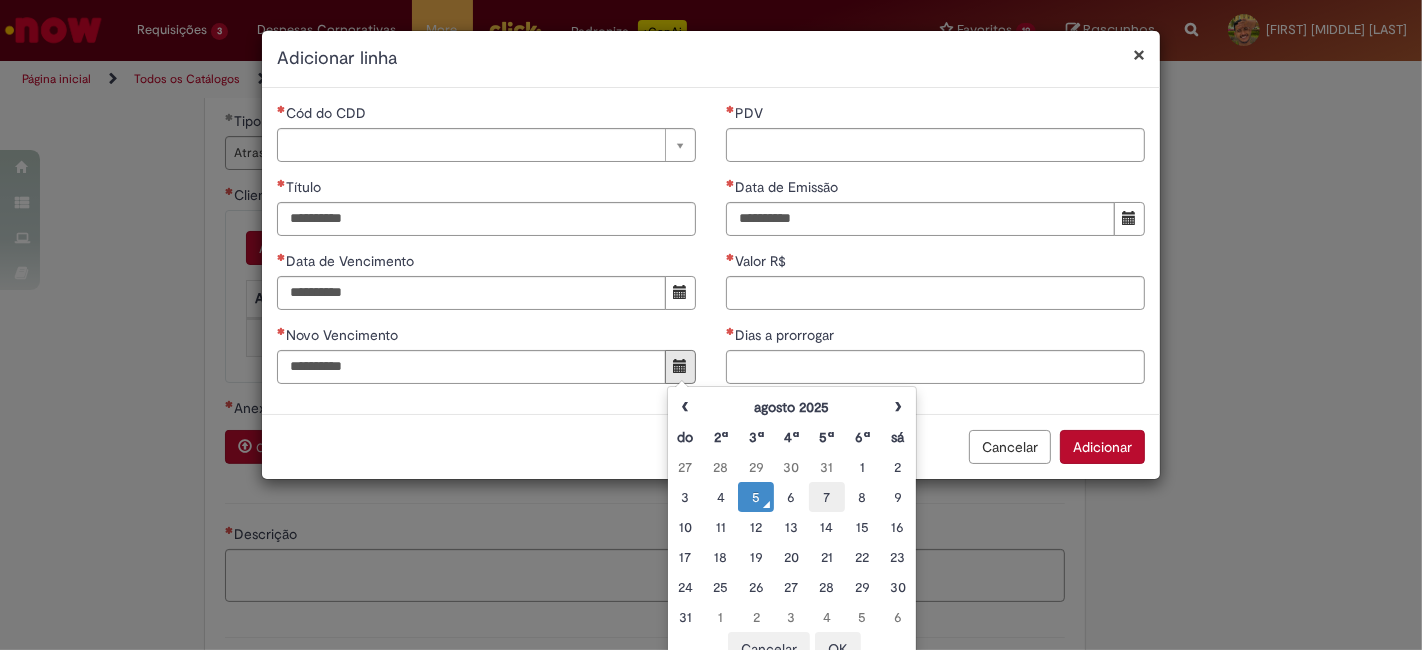 click on "7" at bounding box center [826, 497] 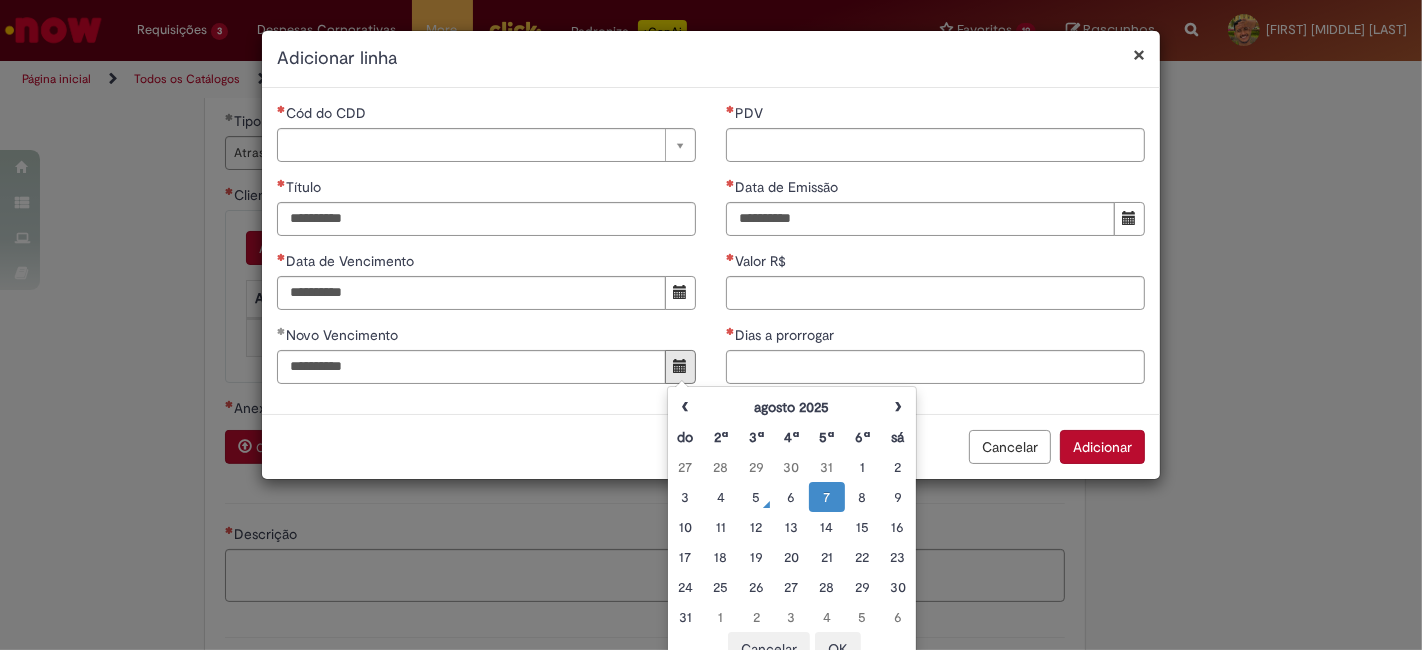 click on "Cancelar   Adicionar" at bounding box center [711, 446] 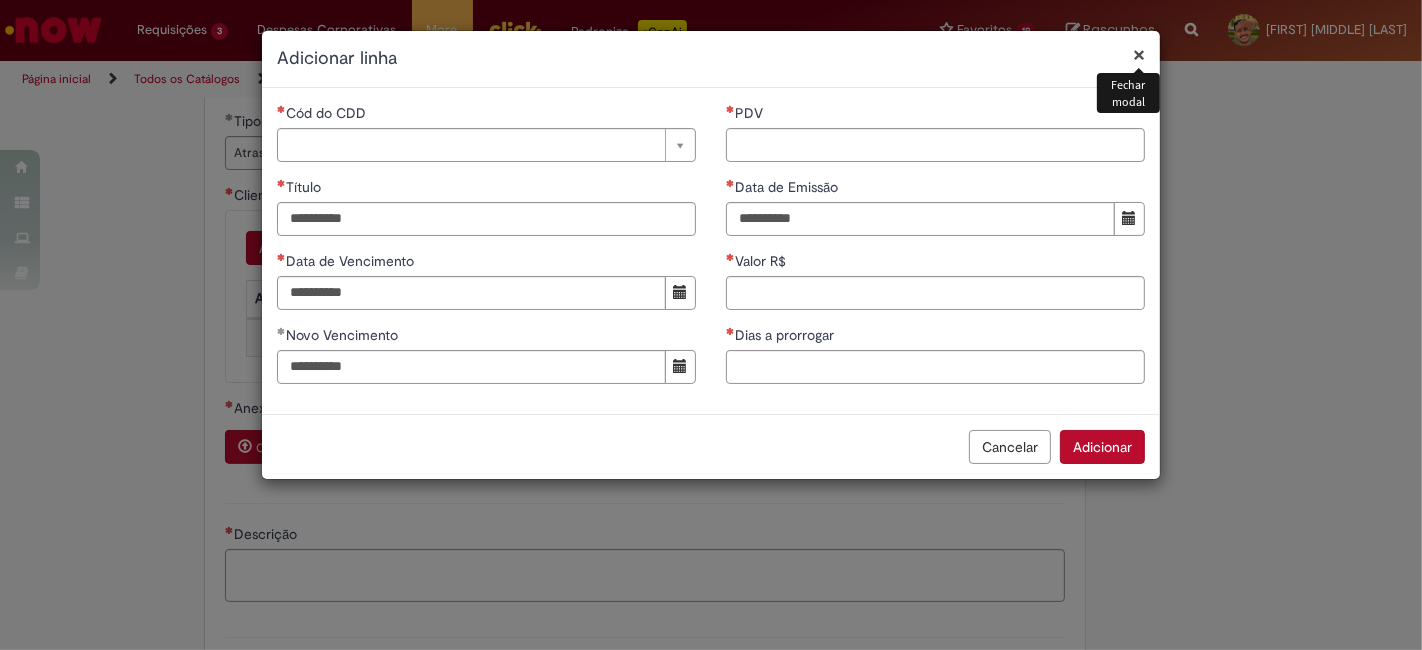 click on "×" at bounding box center (1139, 54) 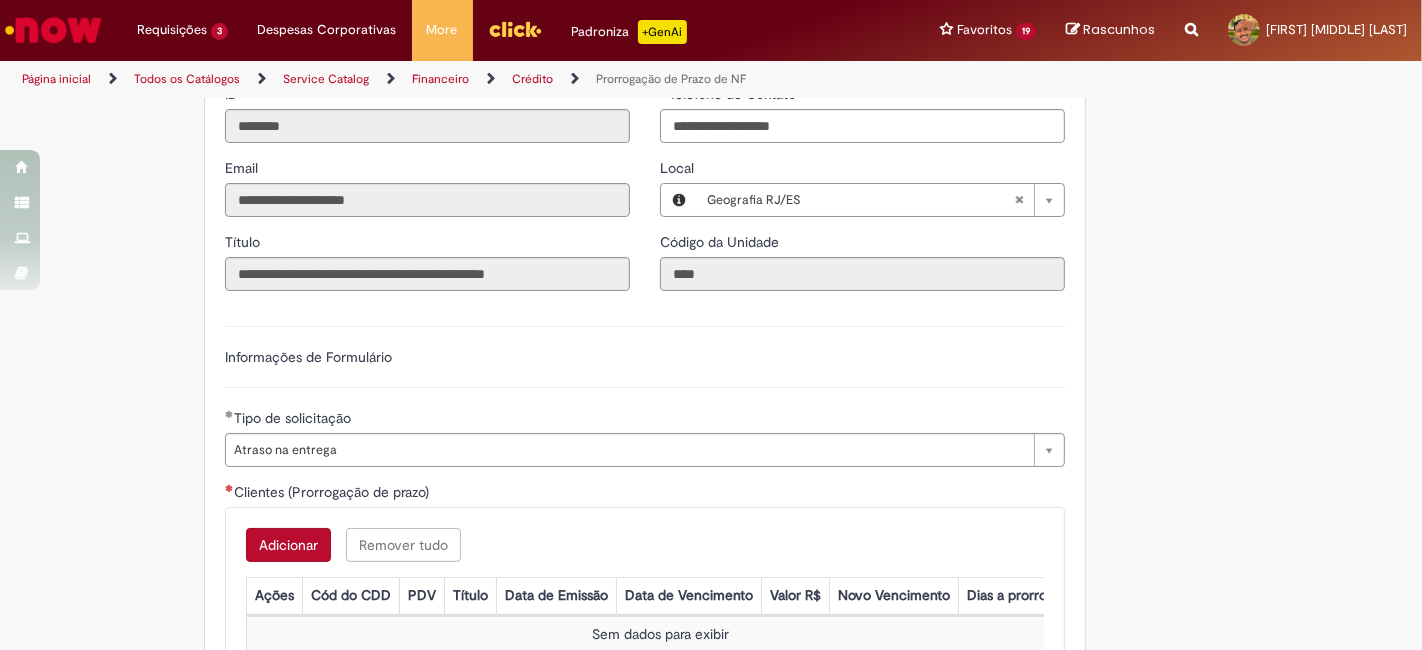 scroll, scrollTop: 771, scrollLeft: 0, axis: vertical 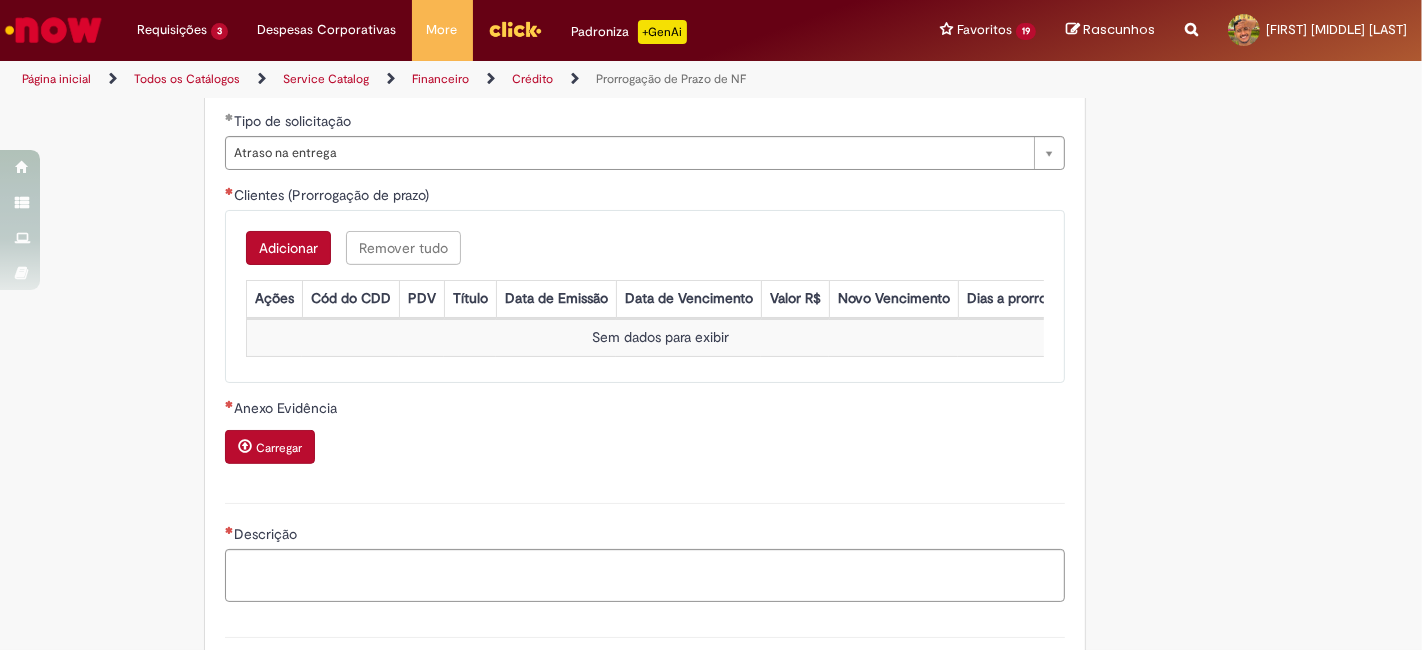 click on "Adicionar Remover tudo Clientes (Prorrogação de prazo) Ações Cód do CDD PDV Título Data de Emissão Data de Vencimento Valor R$ Novo Vencimento Dias a prorrogar Sem dados para exibir" at bounding box center [645, 296] 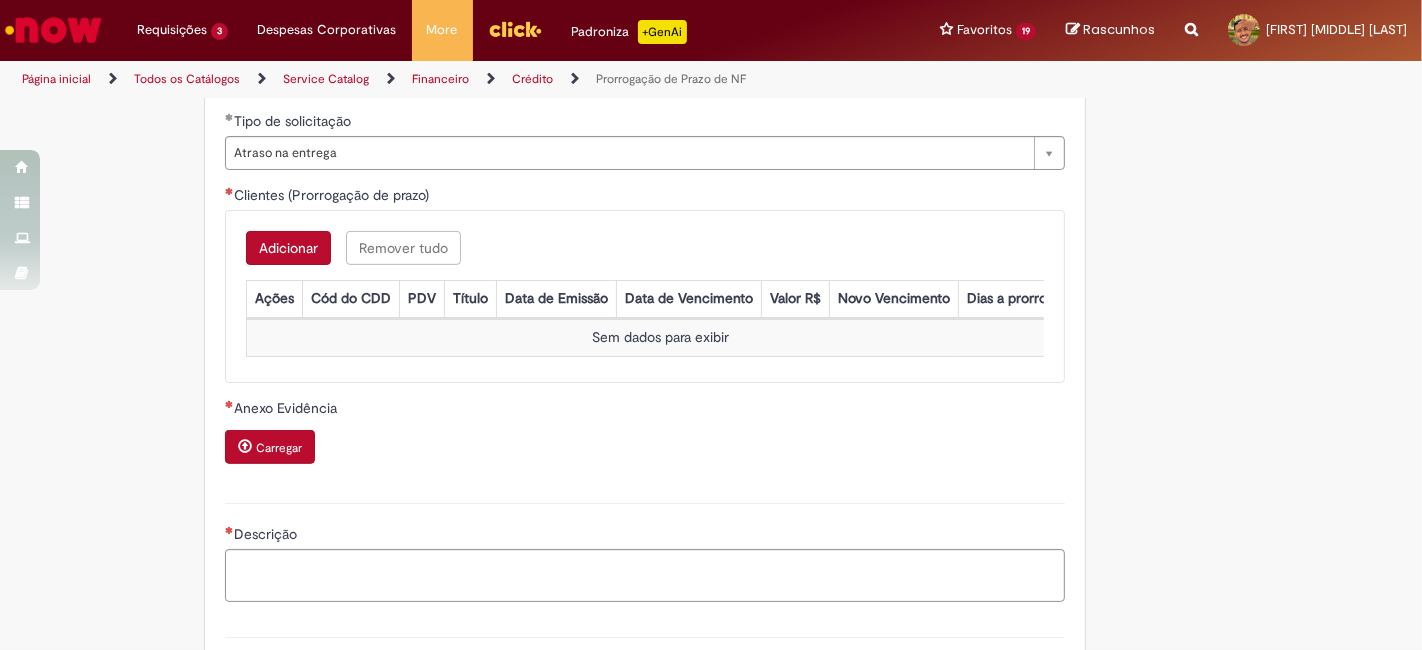 click on "Adicionar" at bounding box center [288, 248] 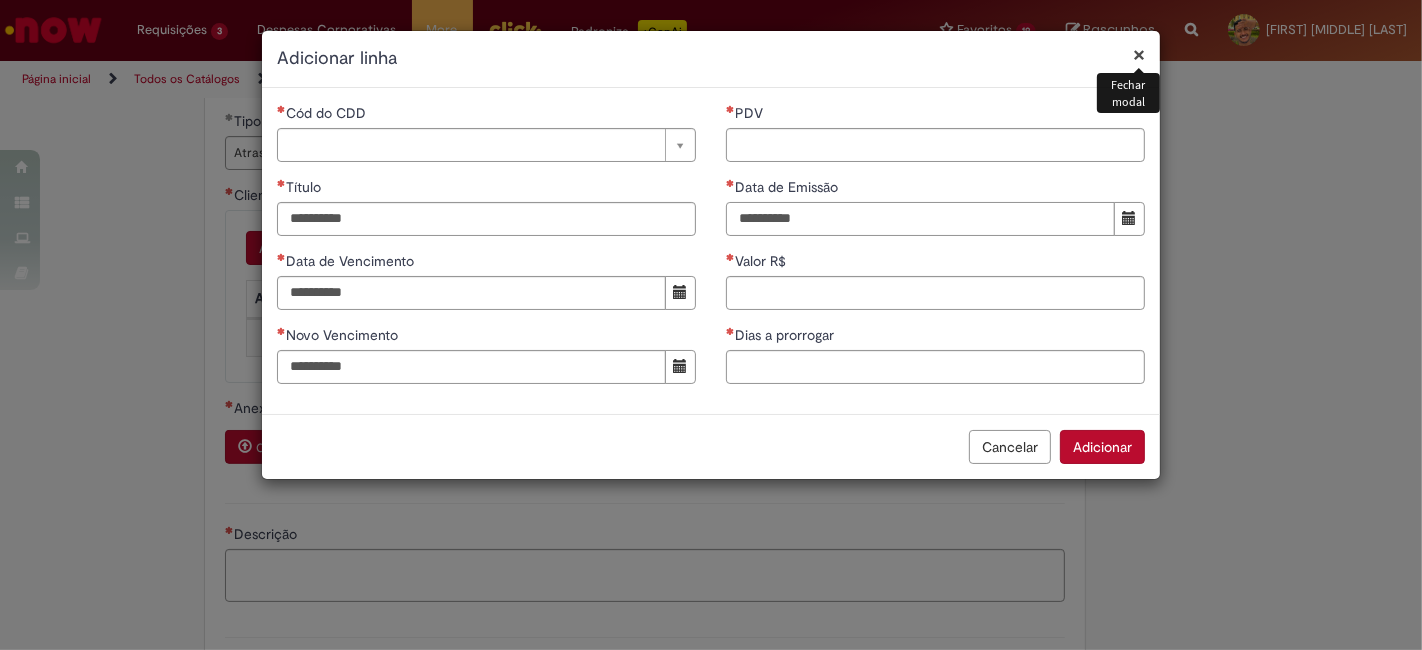 click on "Data de Emissão" at bounding box center (920, 219) 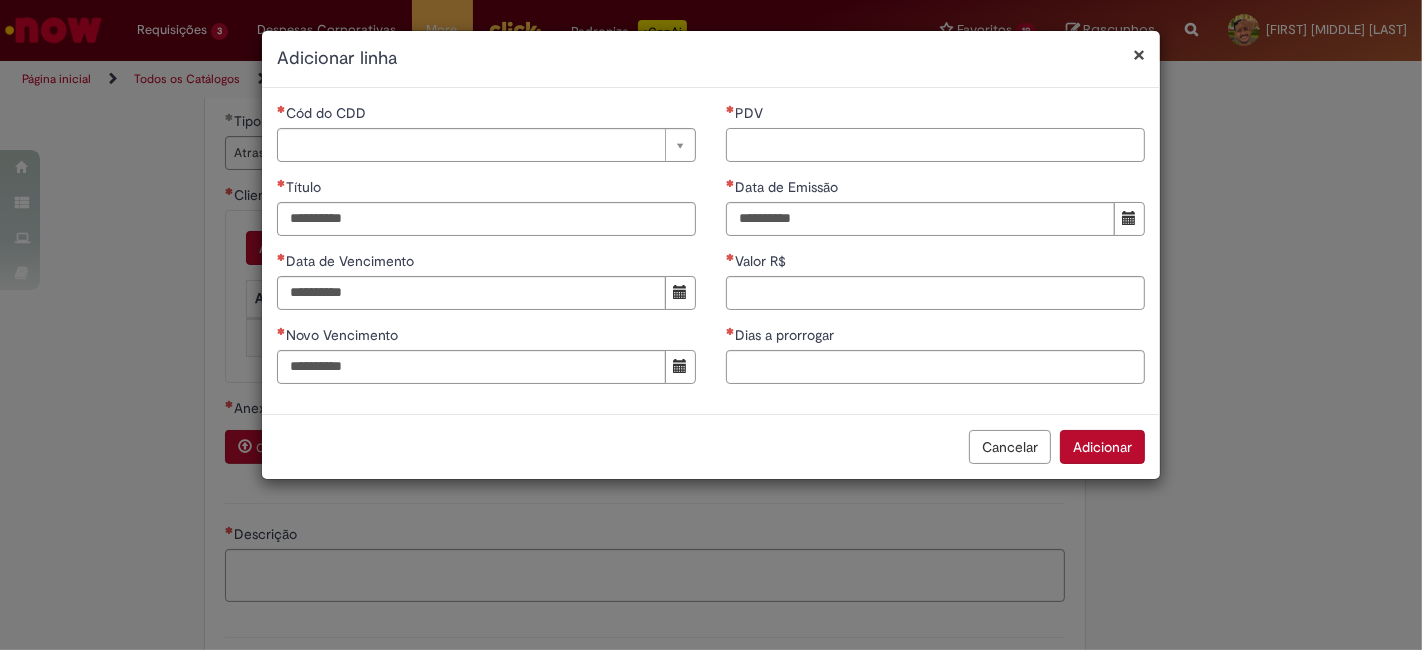 click on "PDV" at bounding box center [935, 145] 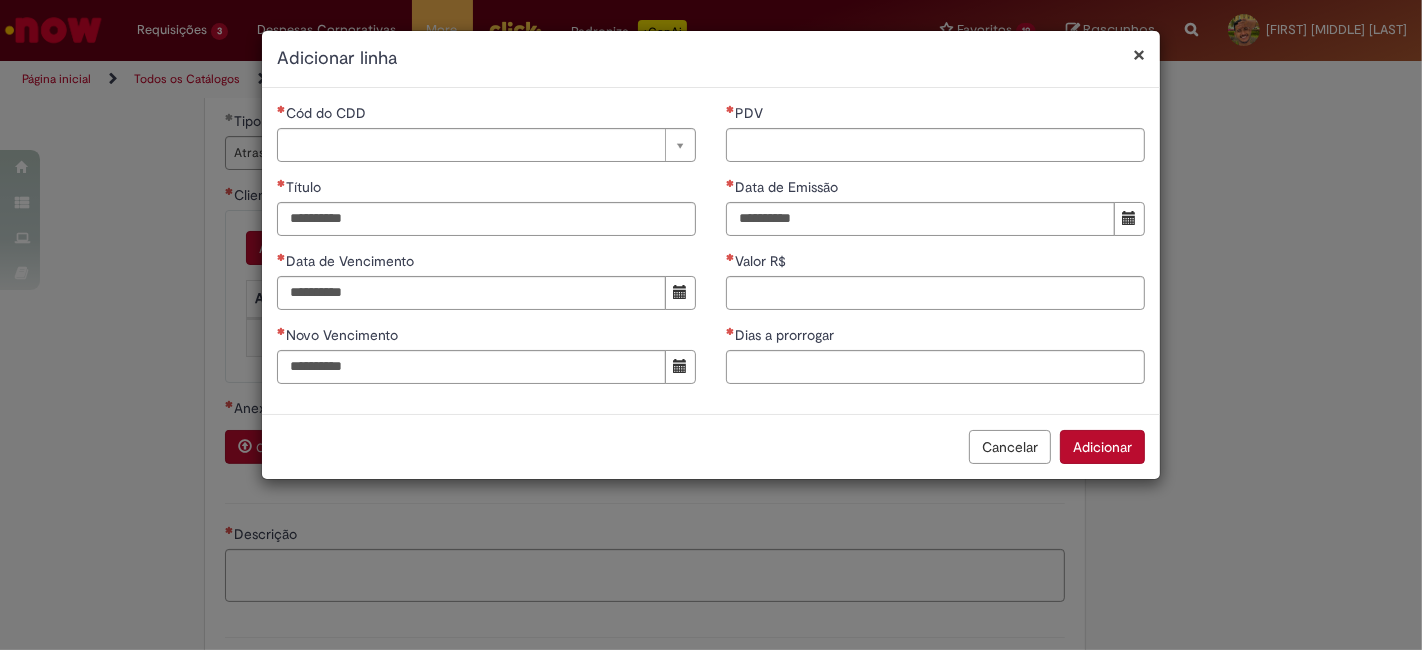 click on "×" at bounding box center [1139, 54] 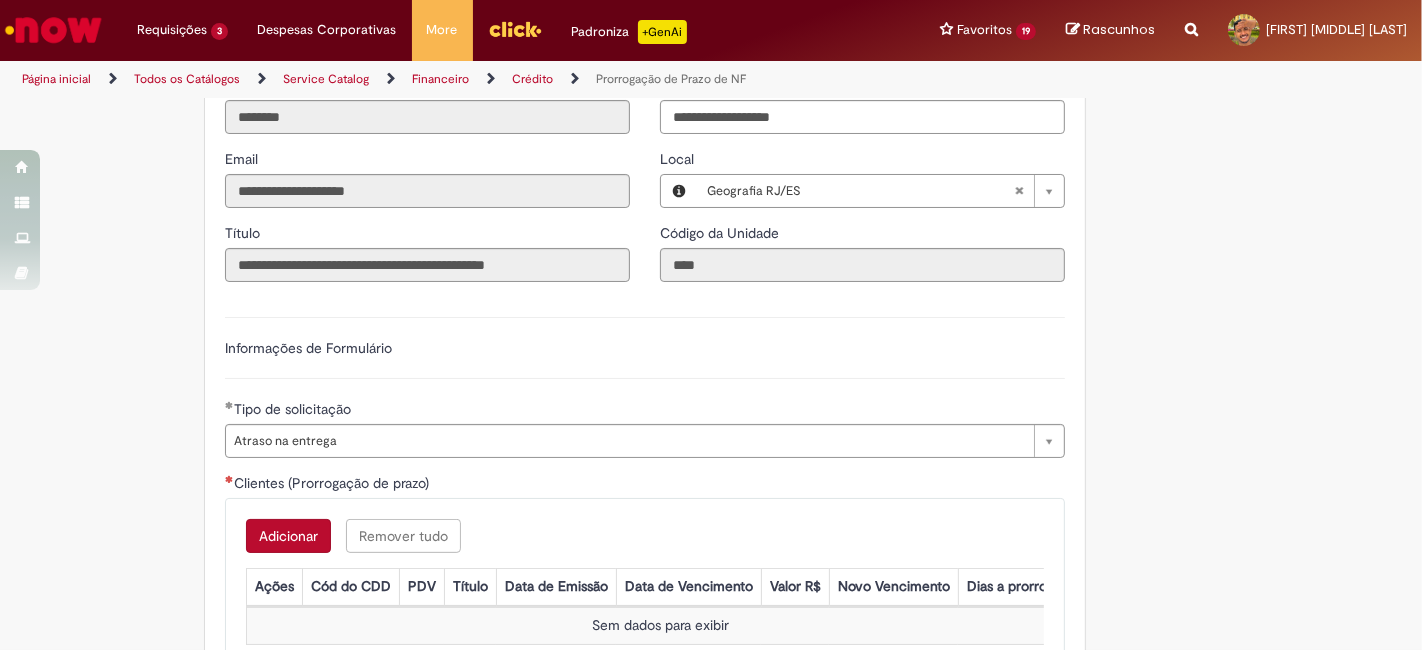 scroll, scrollTop: 474, scrollLeft: 0, axis: vertical 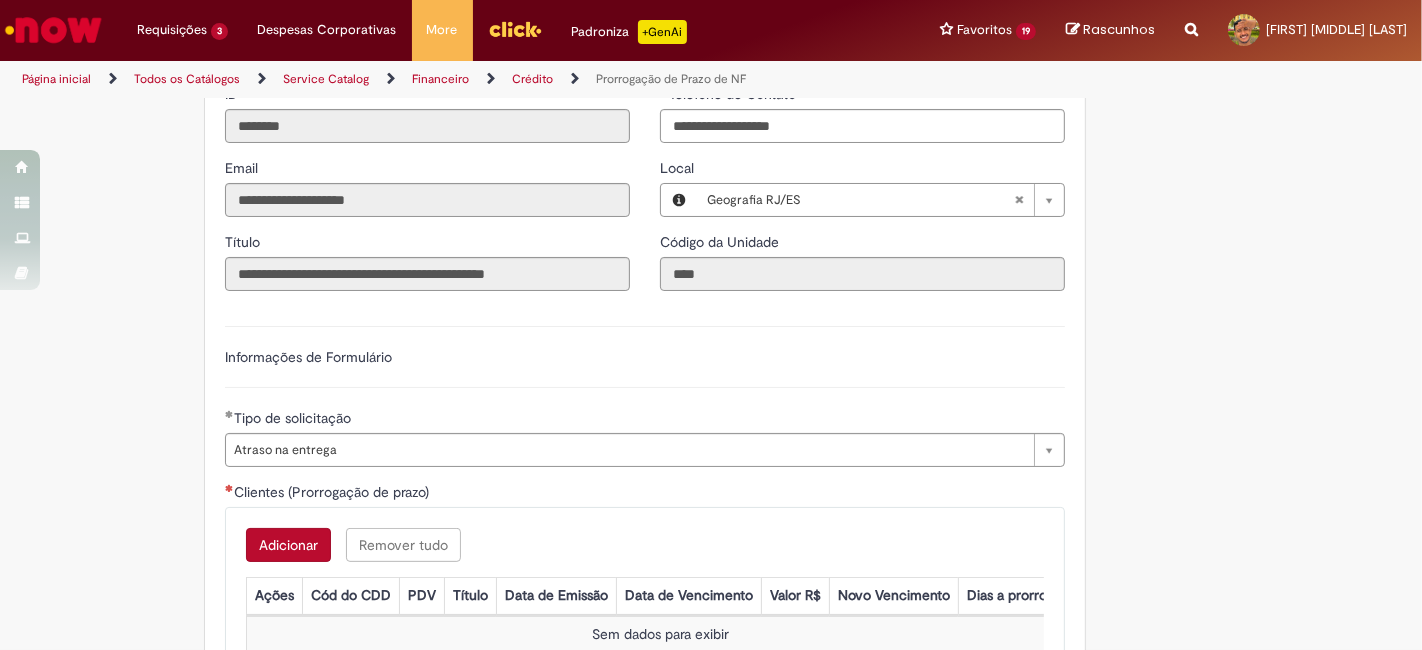 click on "**********" at bounding box center [645, 542] 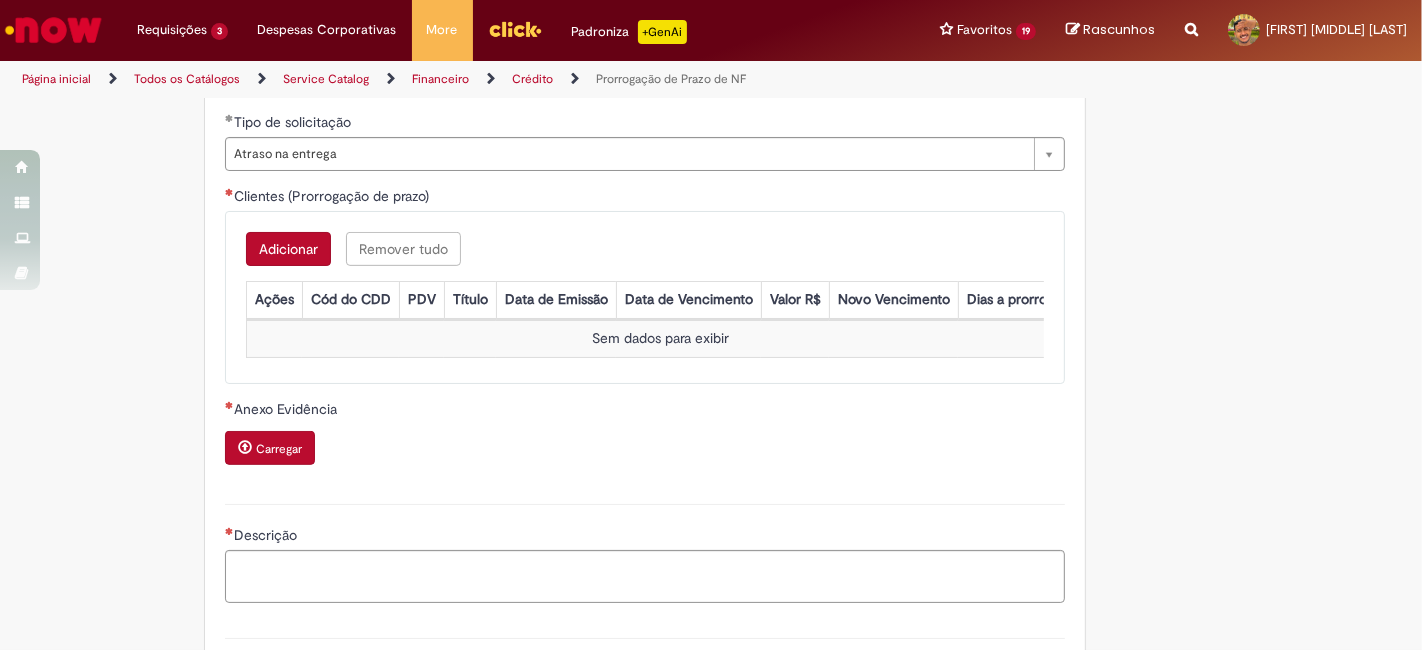 scroll, scrollTop: 771, scrollLeft: 0, axis: vertical 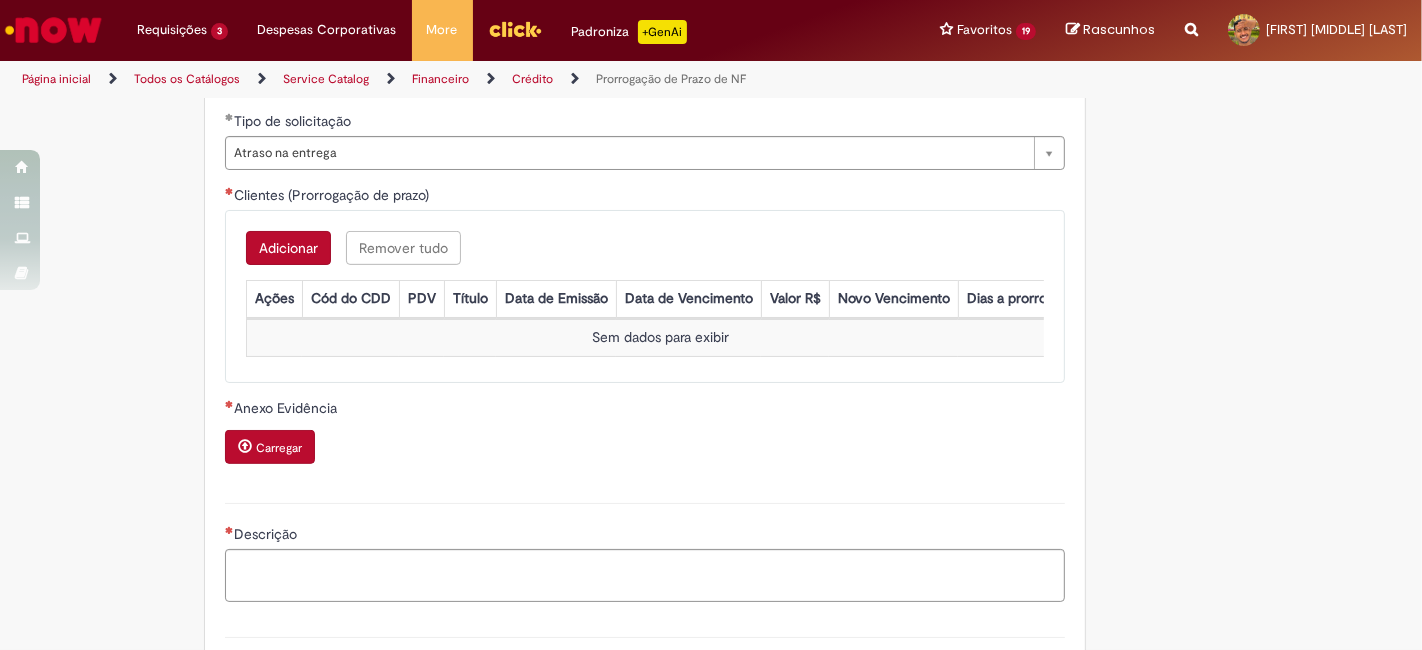 click on "Clientes (Prorrogação de prazo)" at bounding box center [645, 197] 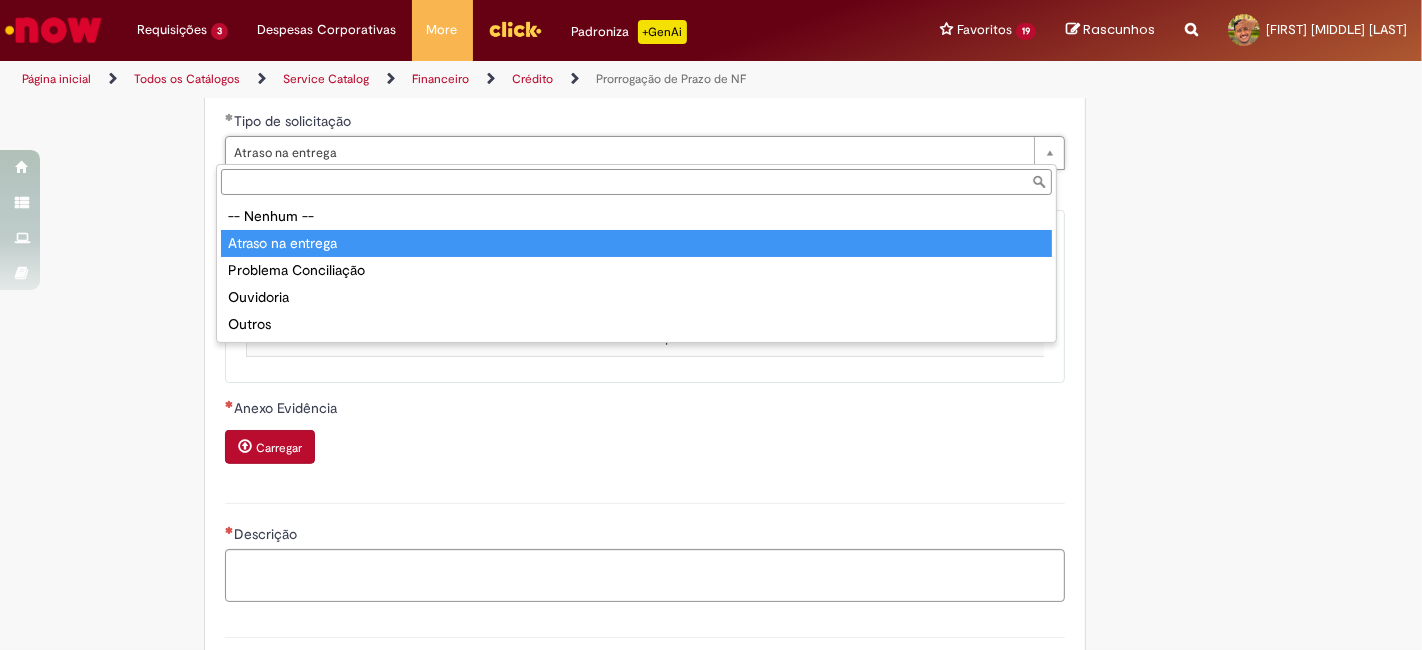 type on "**********" 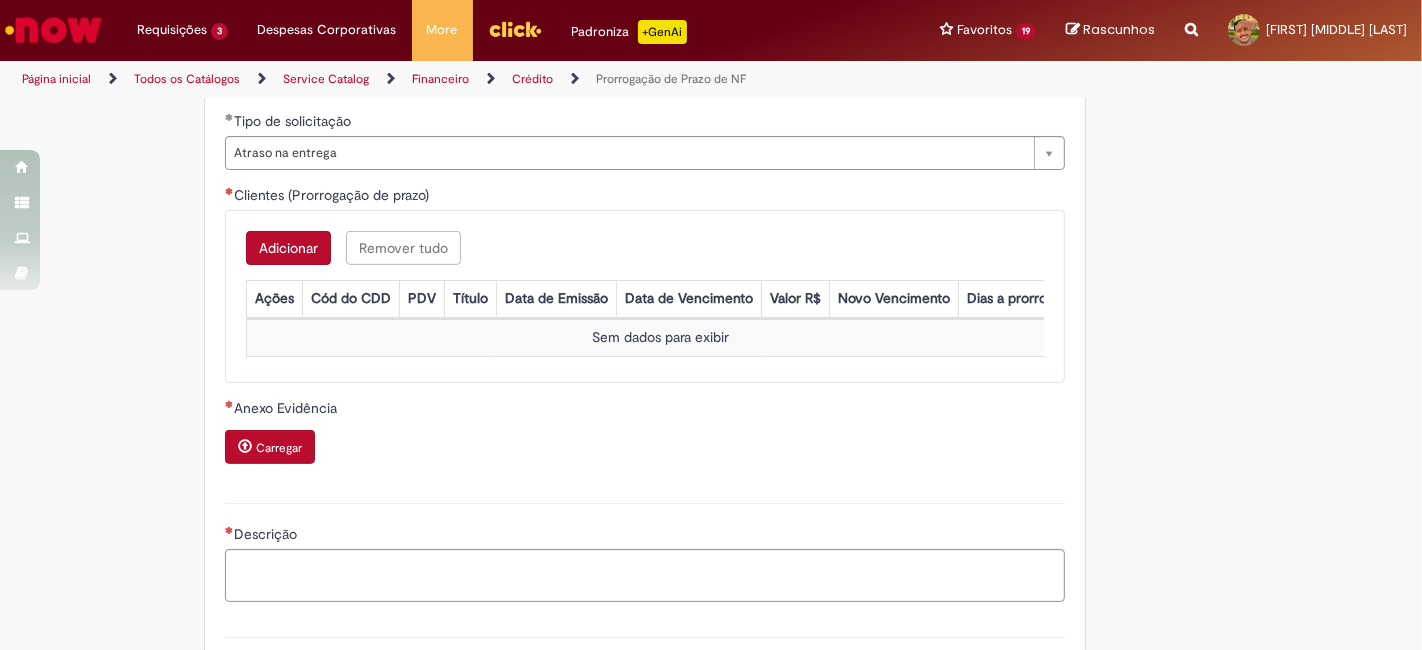 scroll, scrollTop: 0, scrollLeft: 0, axis: both 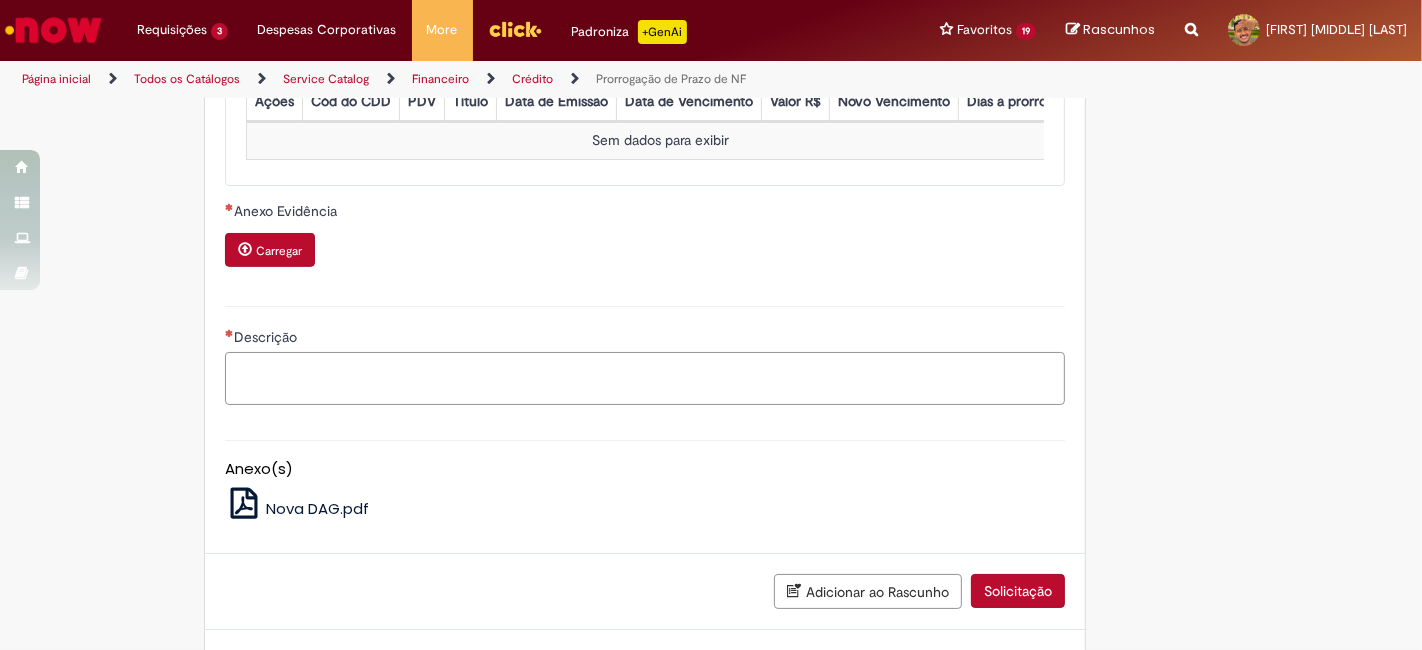 click on "Descrição" at bounding box center (645, 378) 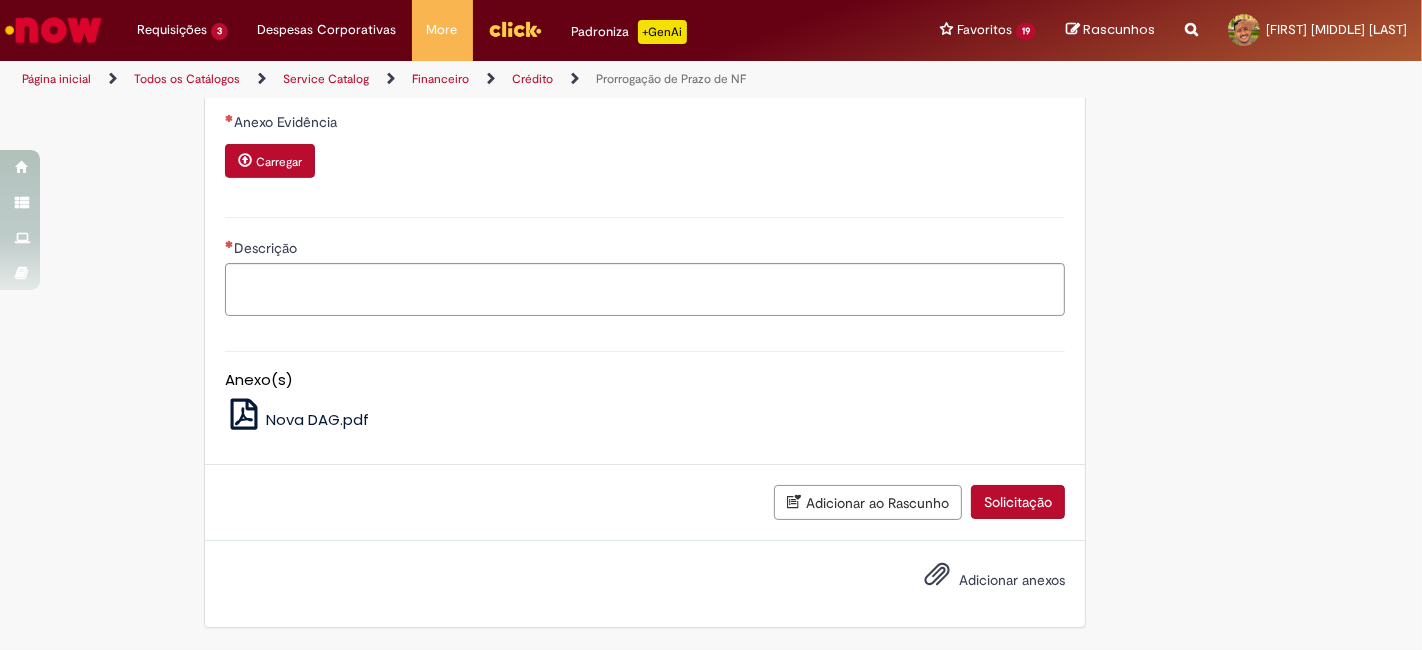 click on "Anexo(s)" at bounding box center (645, 380) 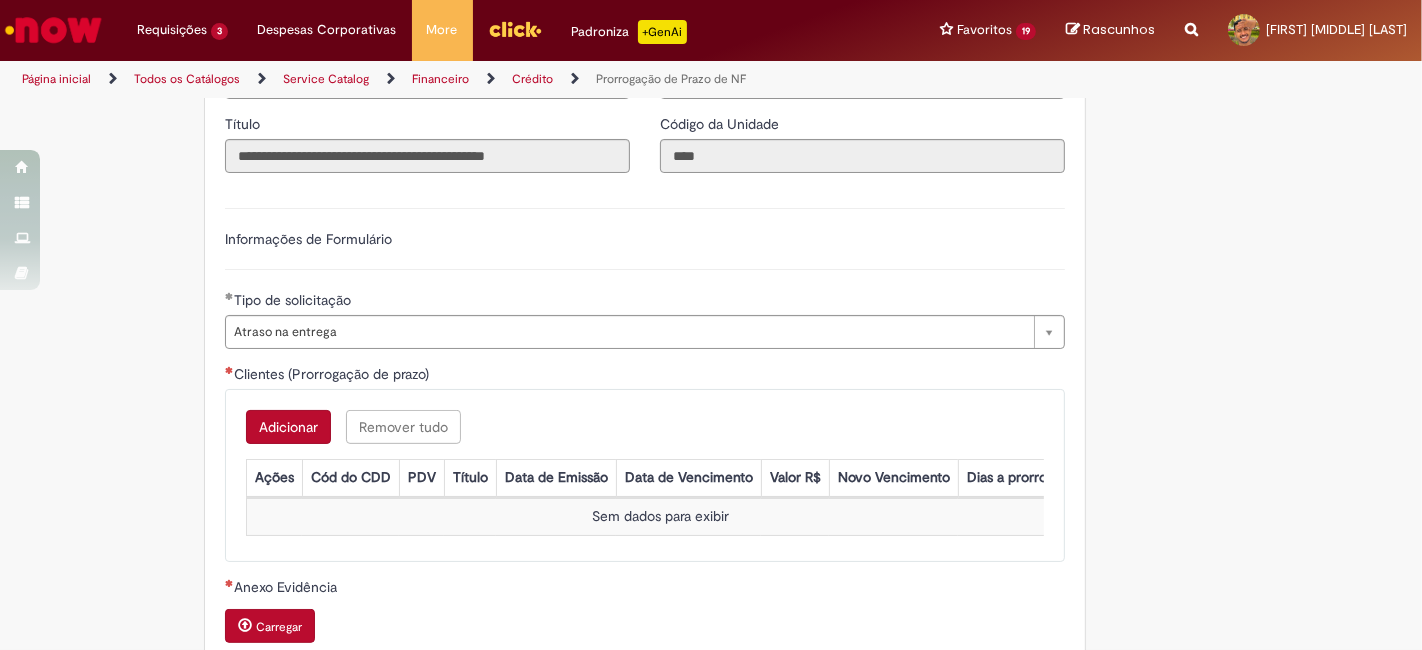 scroll, scrollTop: 888, scrollLeft: 0, axis: vertical 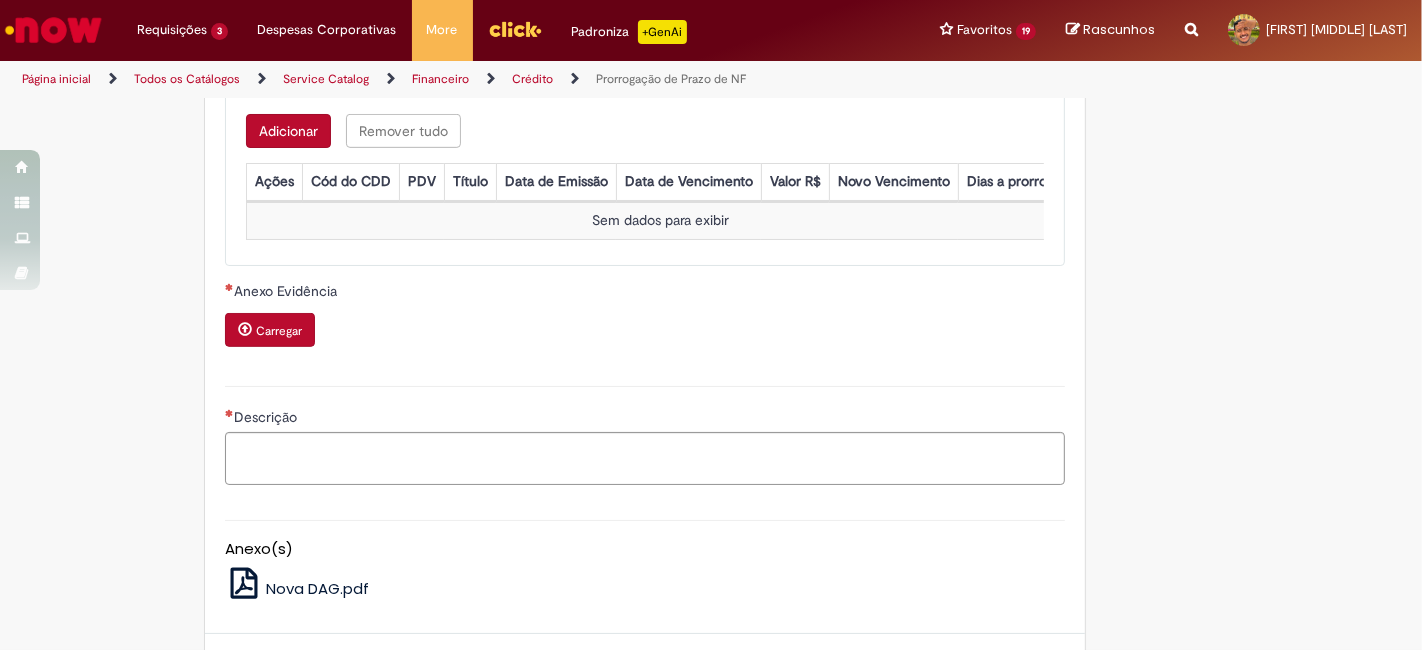 click on "Anexo Evidência" at bounding box center (645, 293) 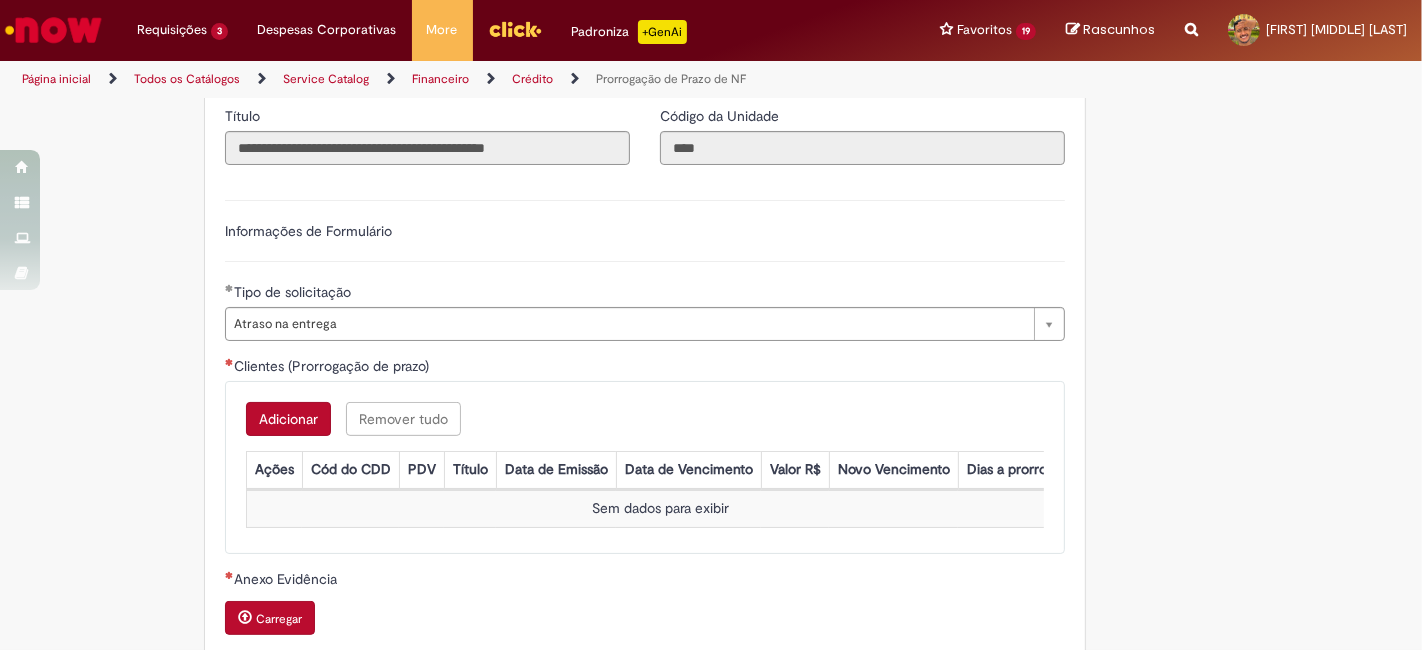 scroll, scrollTop: 592, scrollLeft: 0, axis: vertical 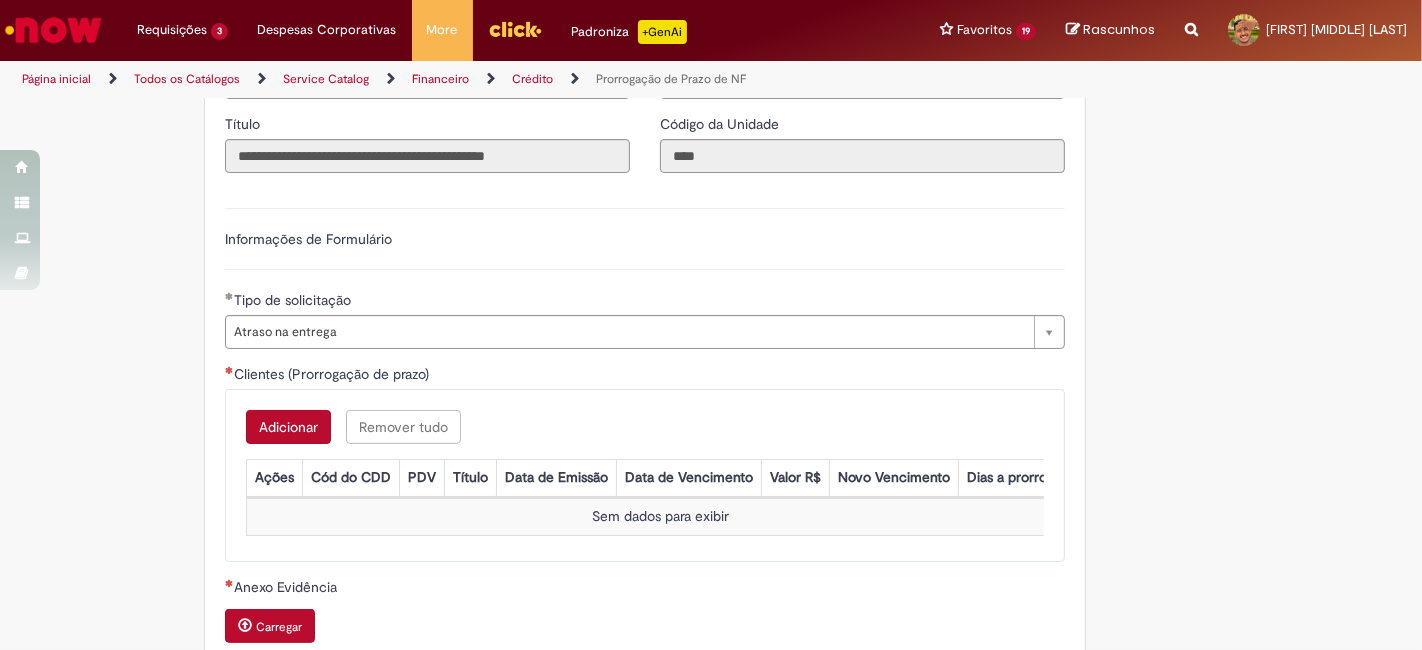 click on "Adicionar Remover tudo Clientes (Prorrogação de prazo) Ações Cód do CDD PDV Título Data de Emissão Data de Vencimento Valor R$ Novo Vencimento Dias a prorrogar Sem dados para exibir" at bounding box center (645, 475) 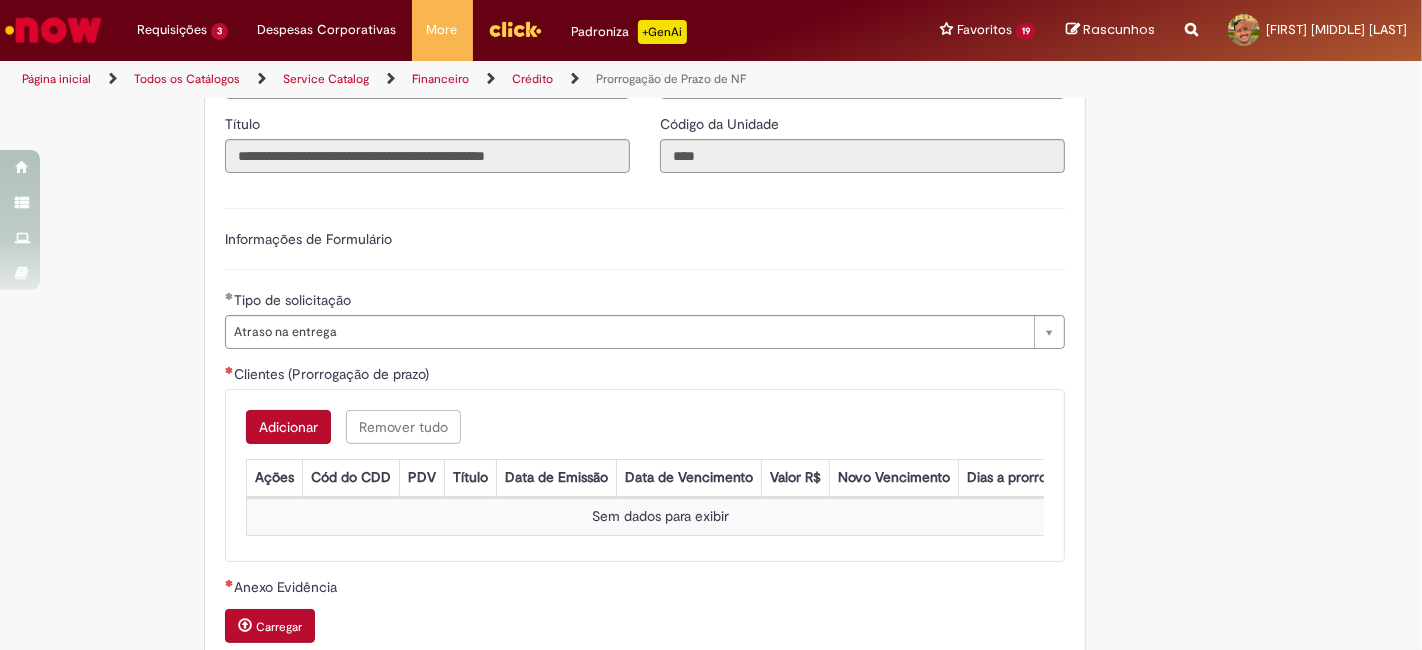 click on "Adicionar" at bounding box center [288, 427] 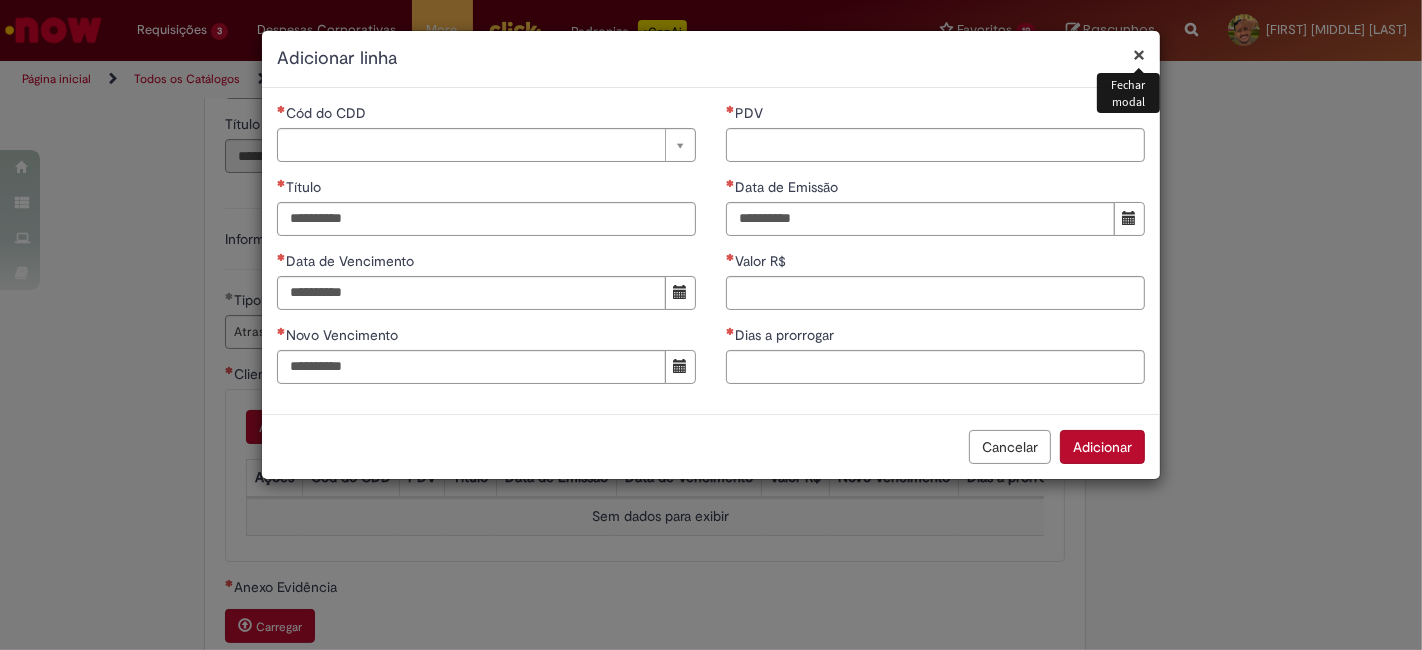 click on "×" at bounding box center (1139, 54) 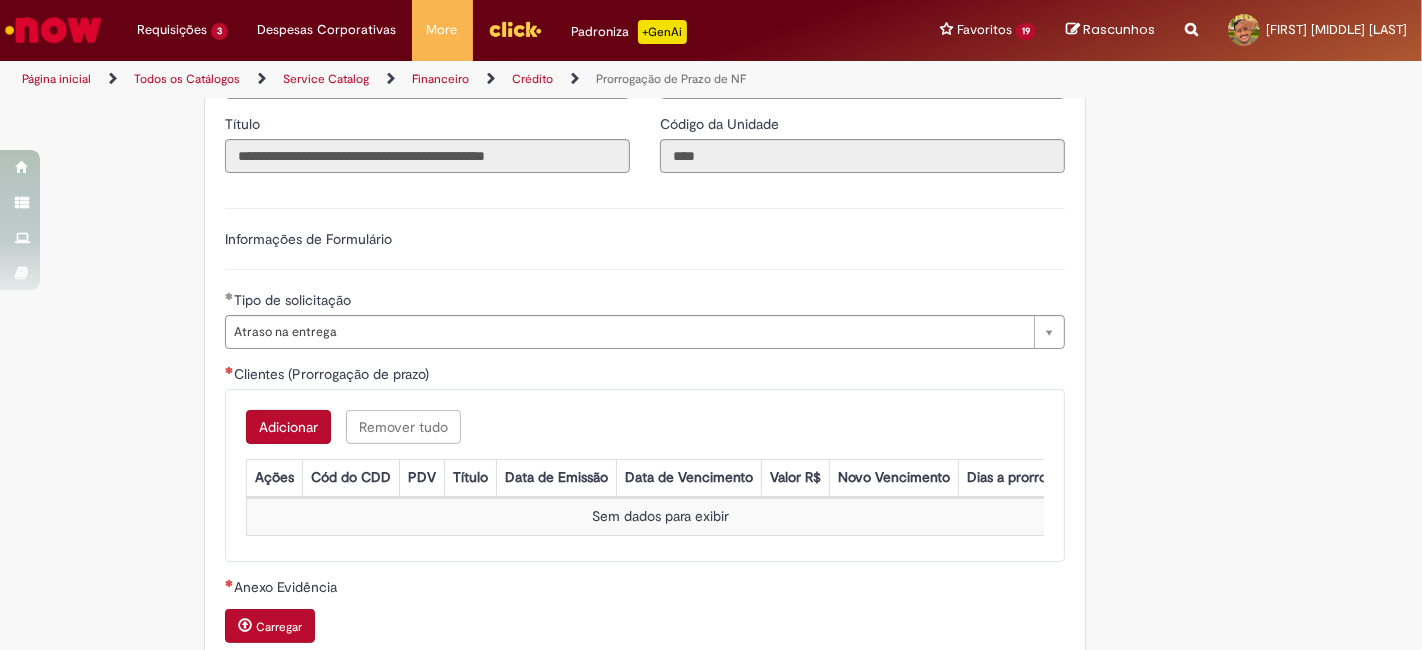 click on "Informações de Formulário" at bounding box center (645, 249) 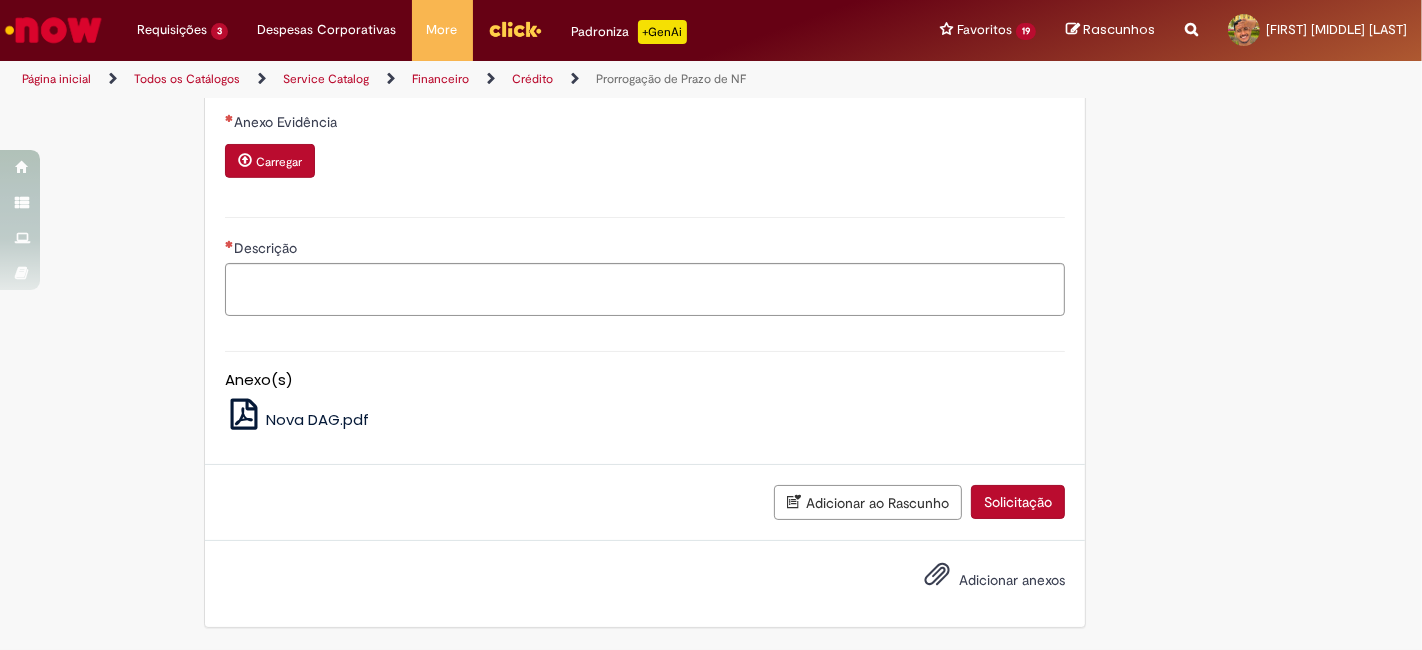scroll, scrollTop: 771, scrollLeft: 0, axis: vertical 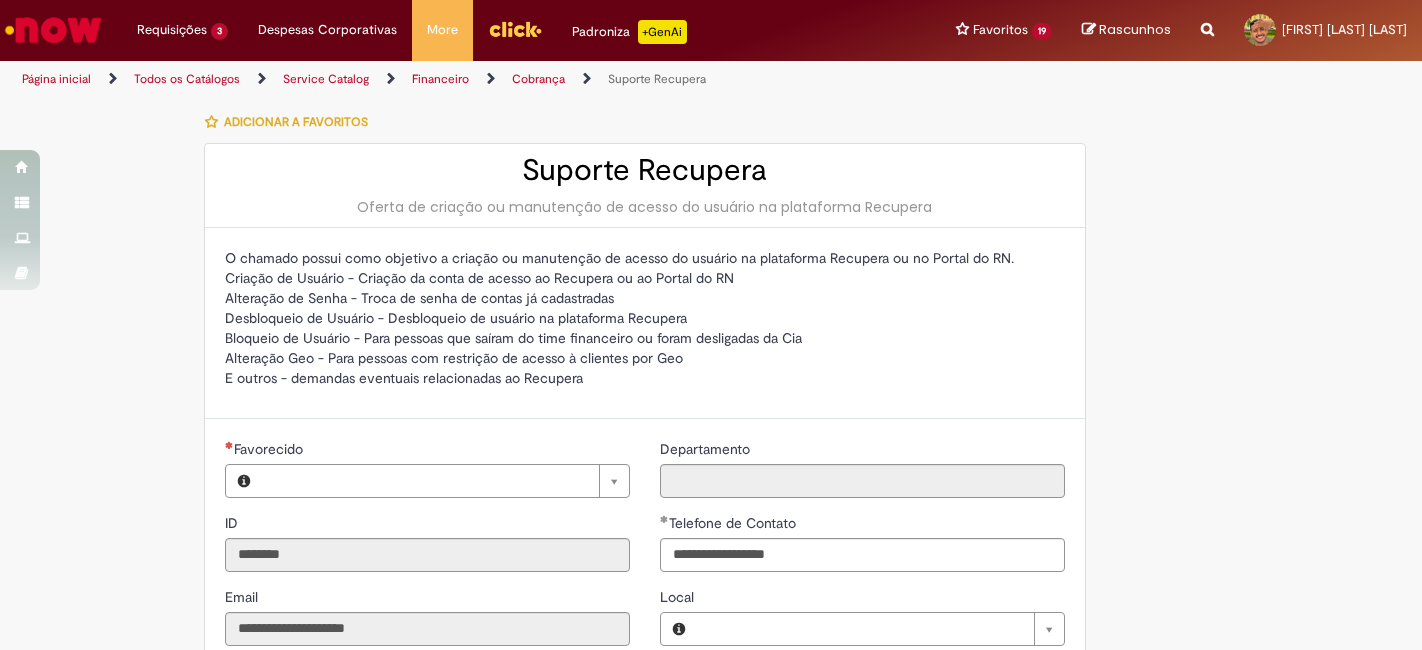 type on "**********" 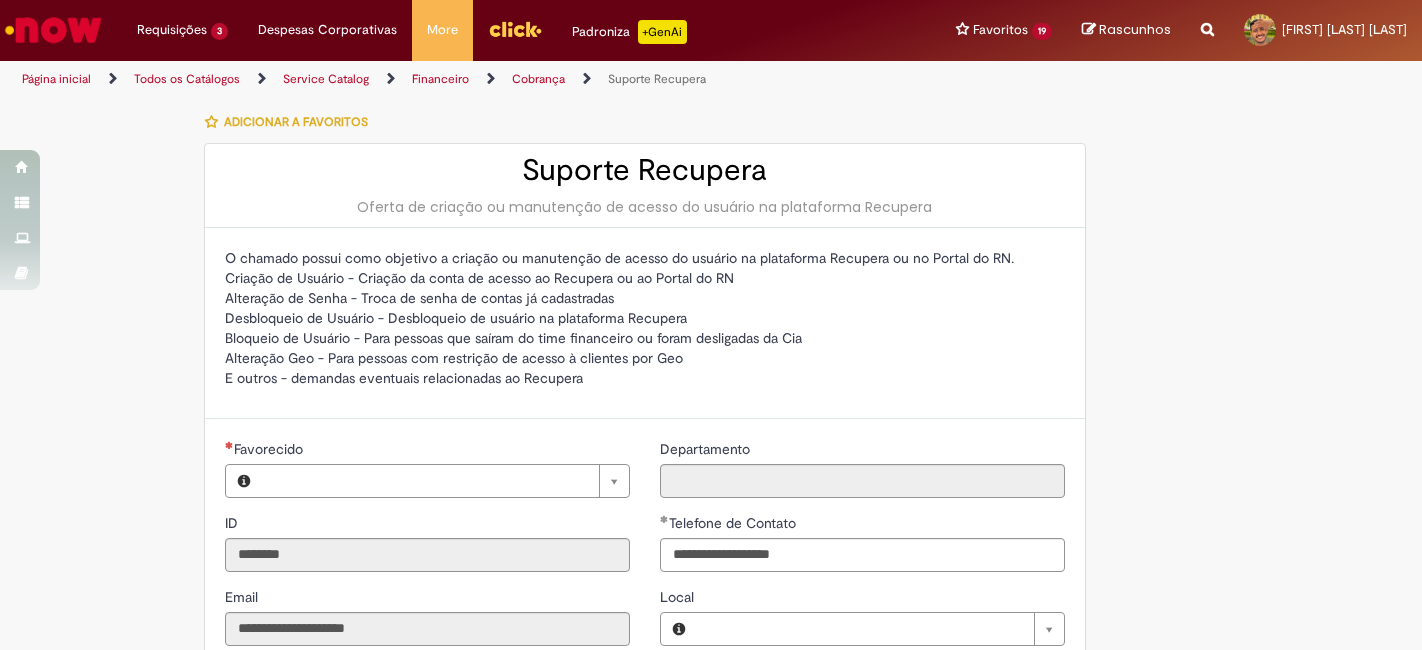 type on "**********" 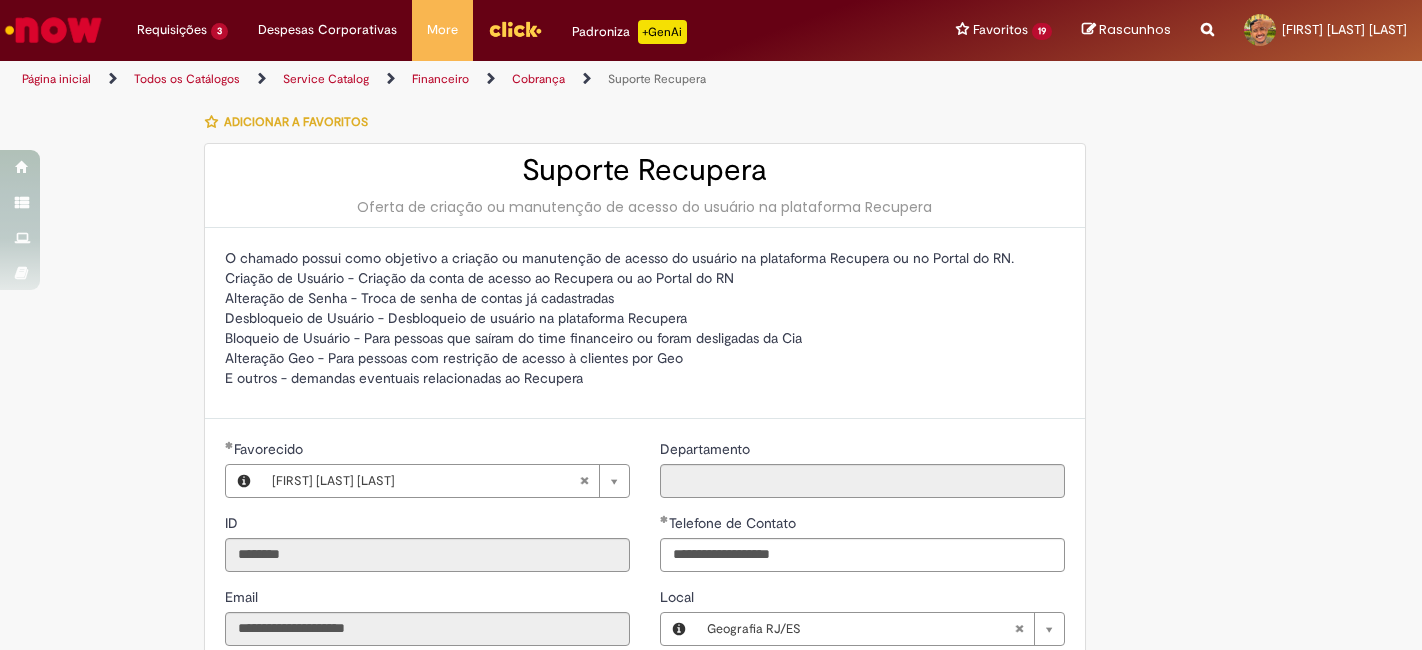scroll, scrollTop: 0, scrollLeft: 0, axis: both 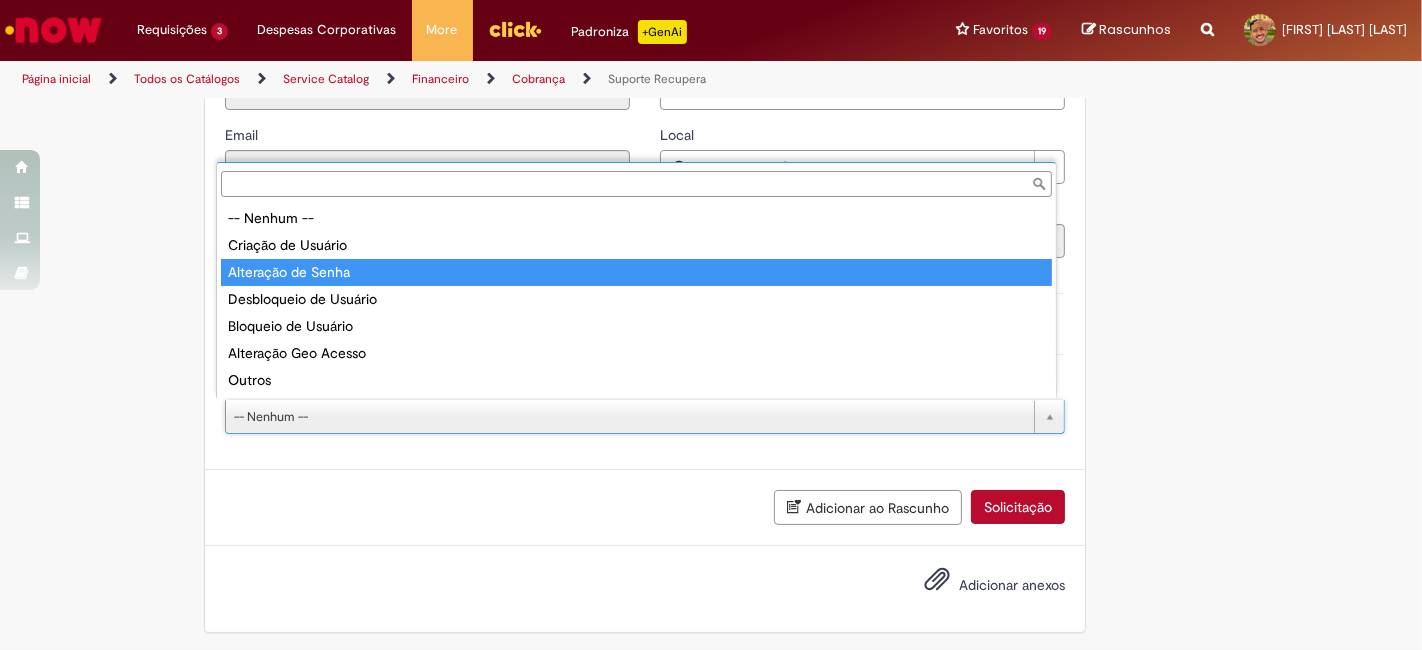 type on "**********" 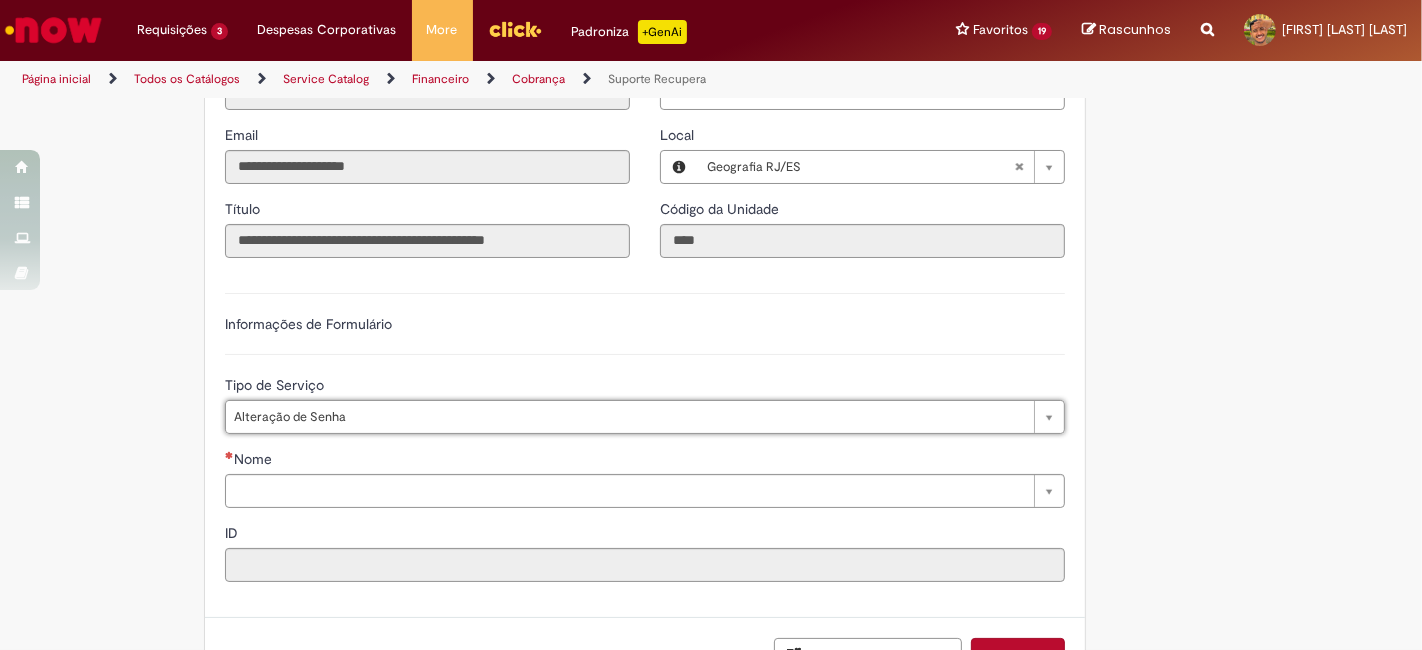 click on "Informações de Formulário" at bounding box center [645, 334] 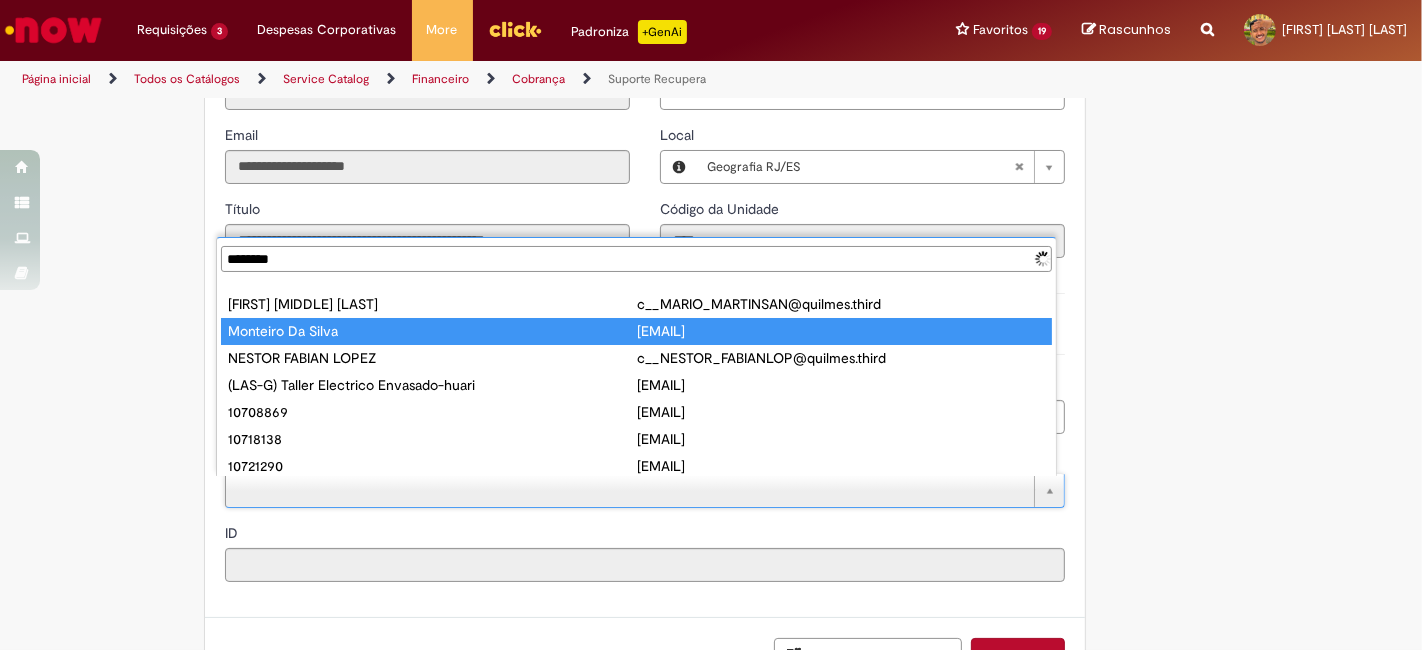 scroll, scrollTop: 0, scrollLeft: 0, axis: both 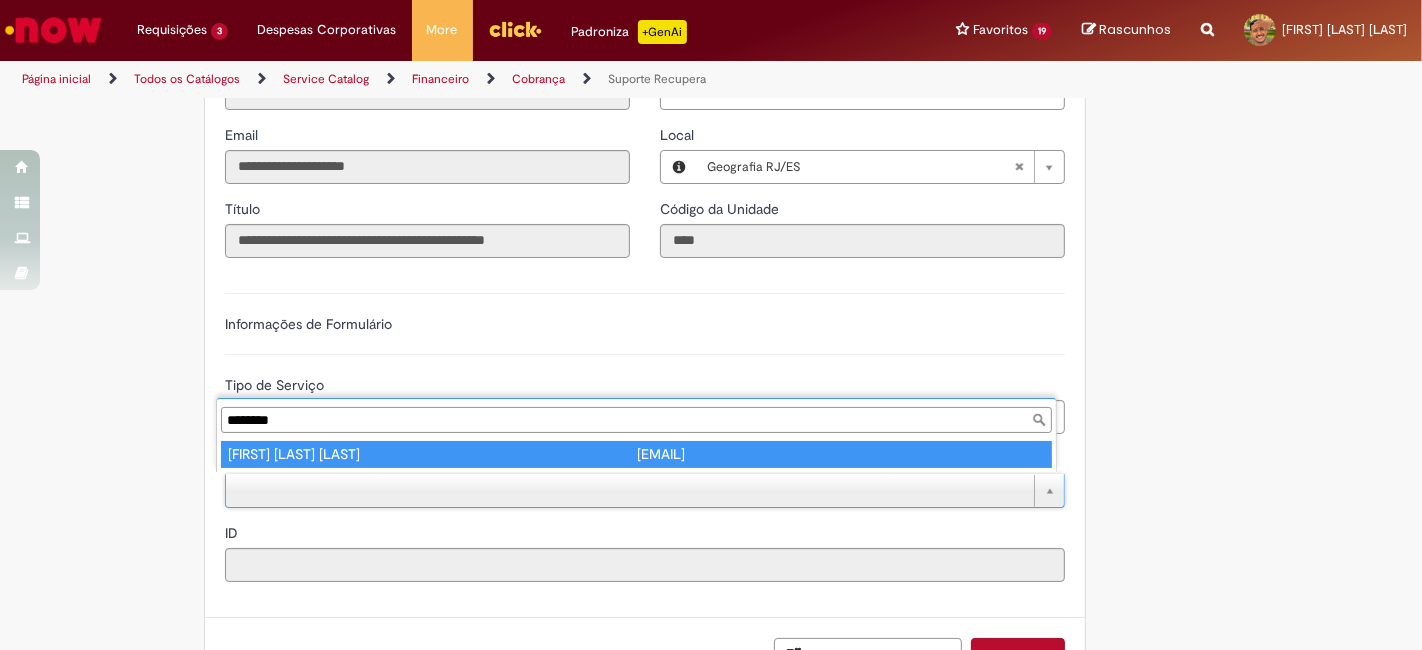 type on "********" 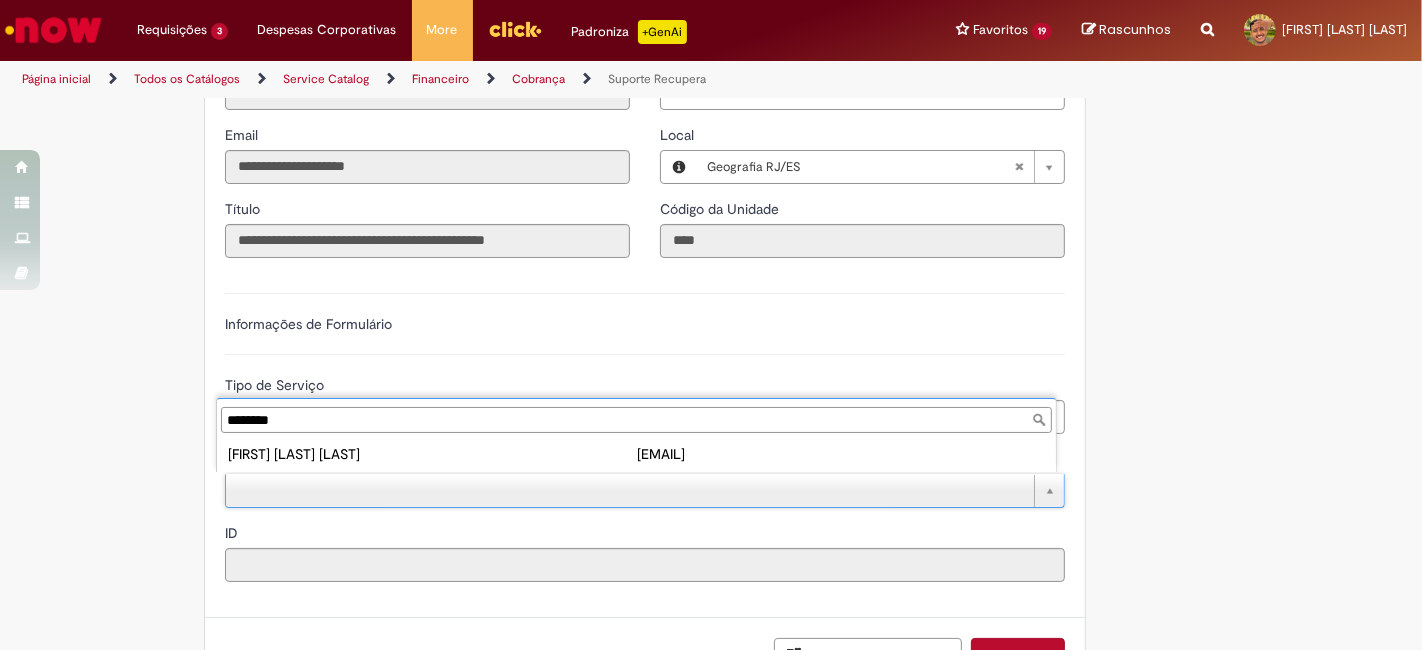 type on "**********" 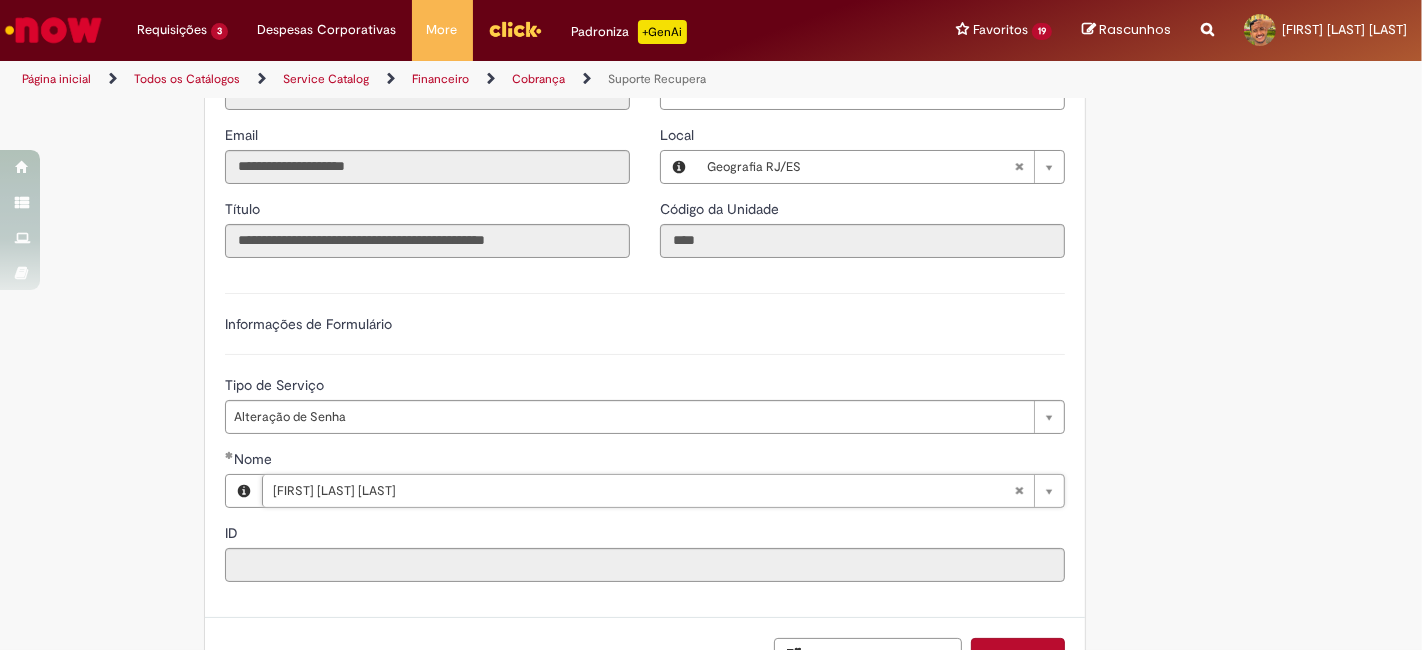 type on "********" 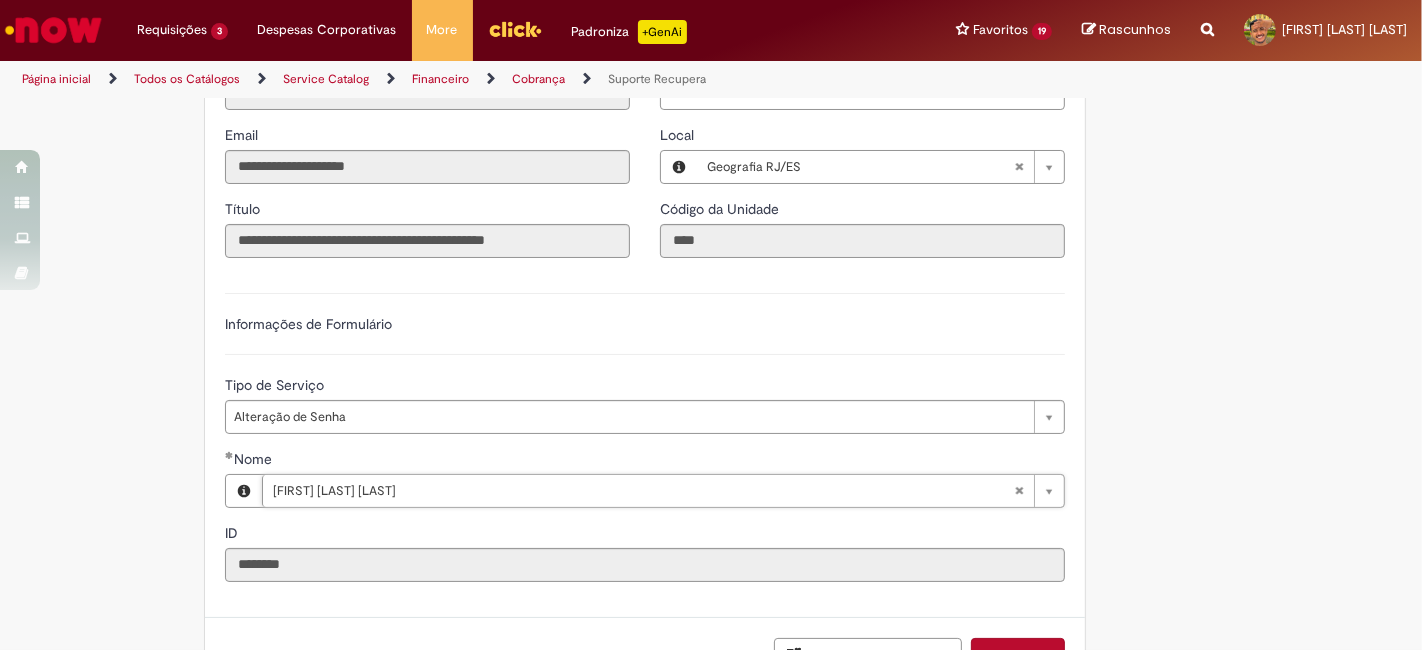 click on "ID" at bounding box center [645, 535] 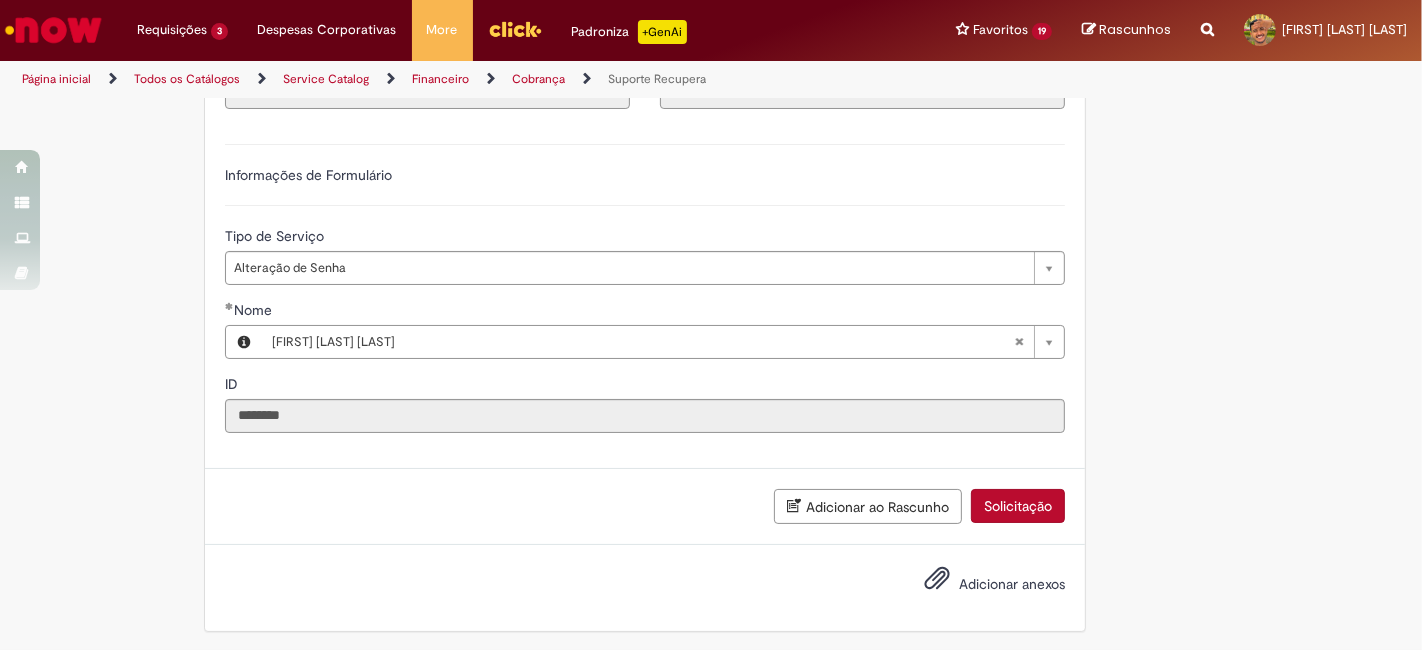 click on "Adicionar ao Rascunho        Solicitação" at bounding box center (645, 507) 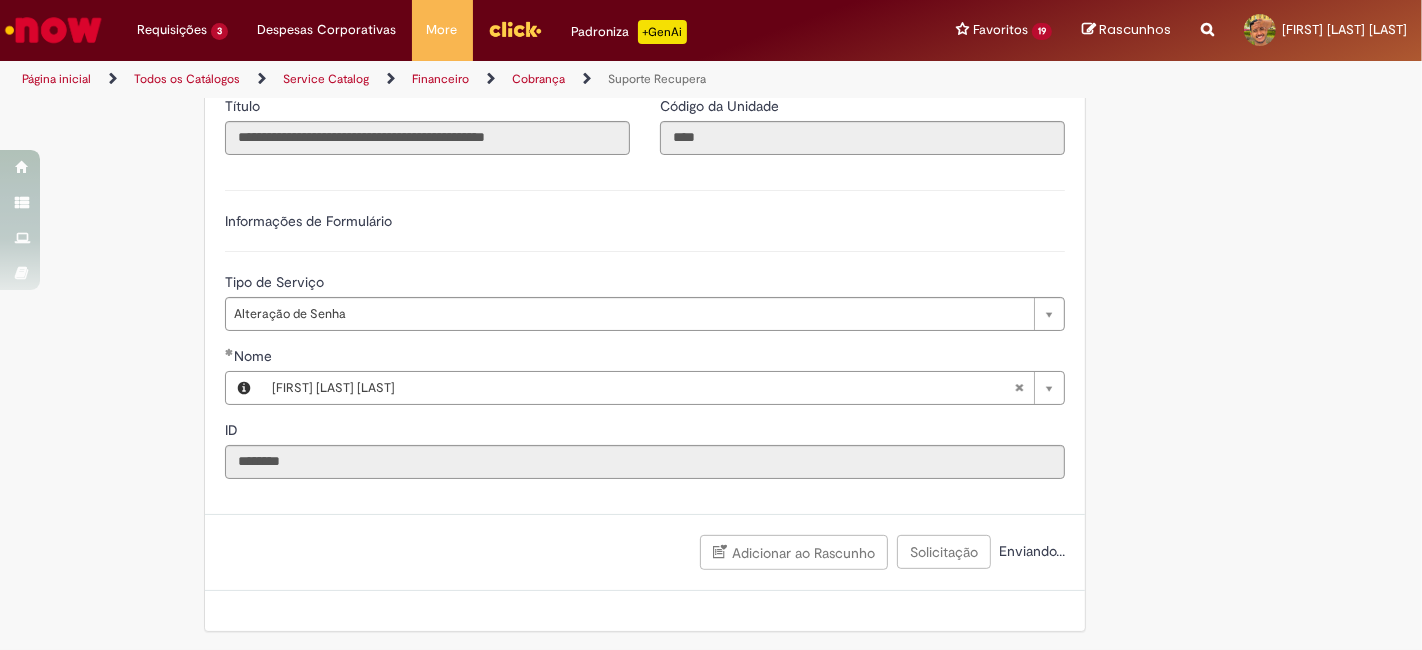 click at bounding box center (711, 0) 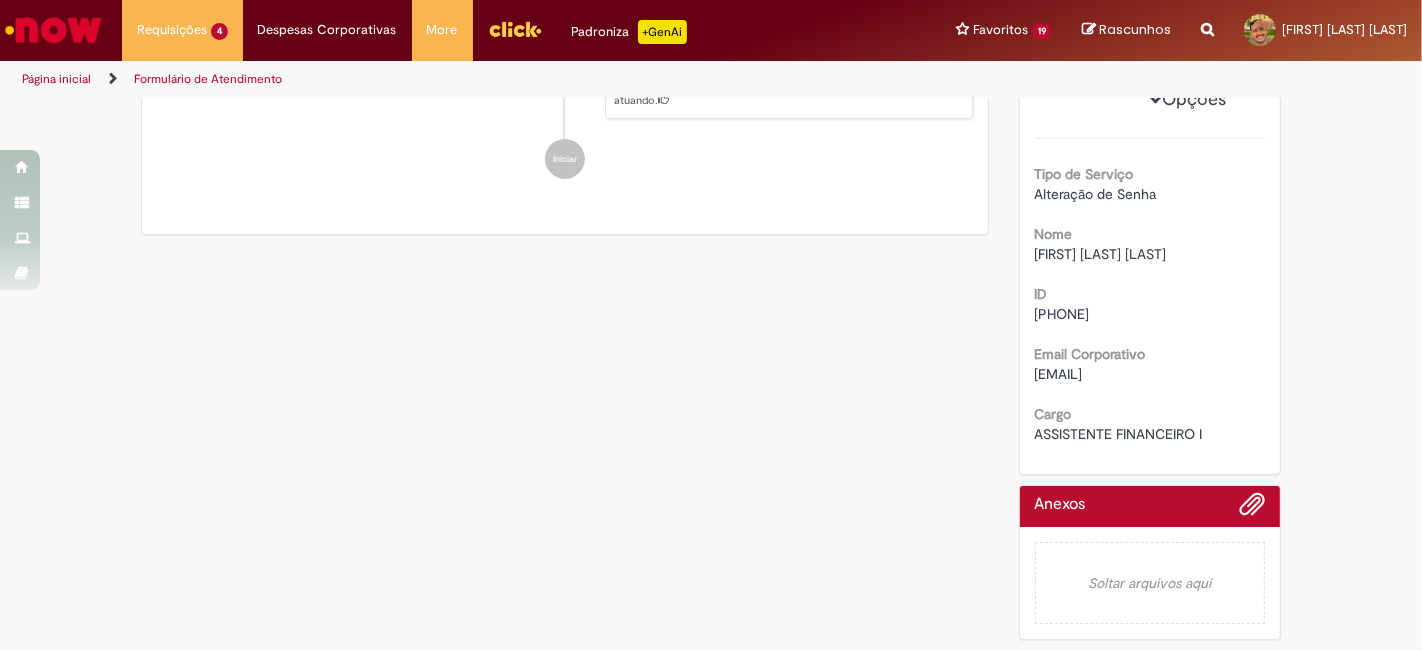 scroll, scrollTop: 0, scrollLeft: 0, axis: both 